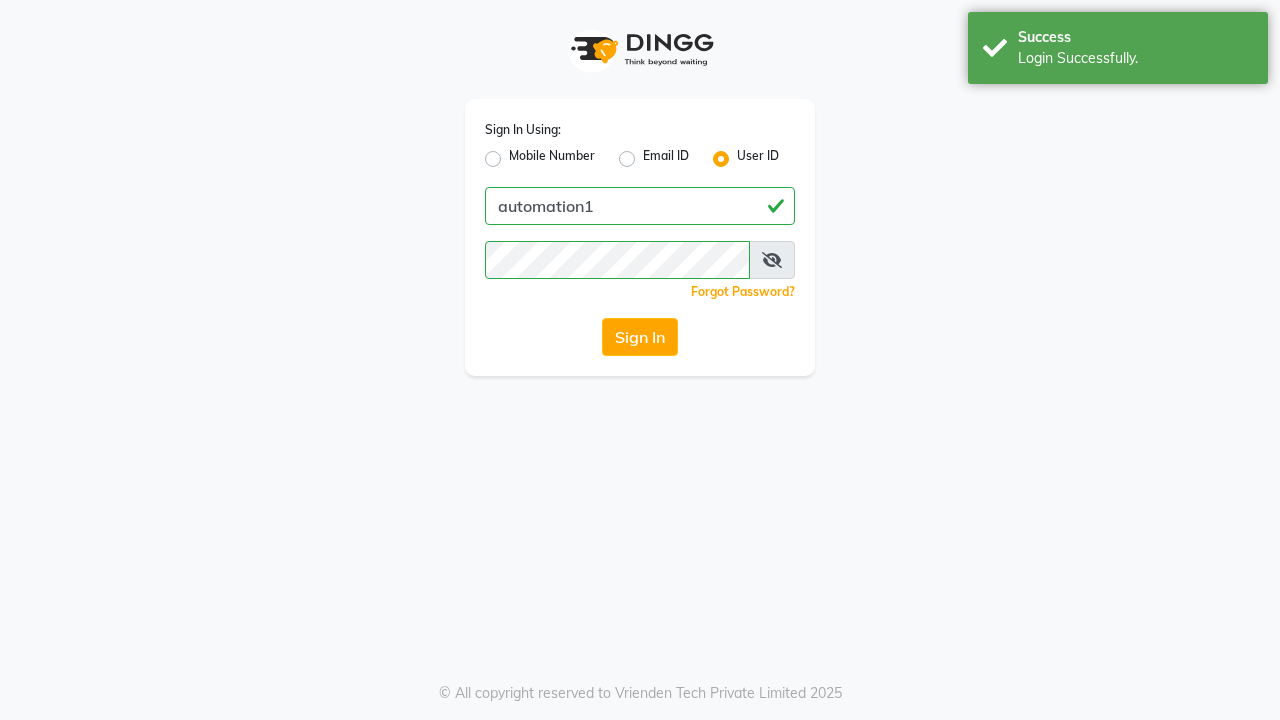 scroll, scrollTop: 0, scrollLeft: 0, axis: both 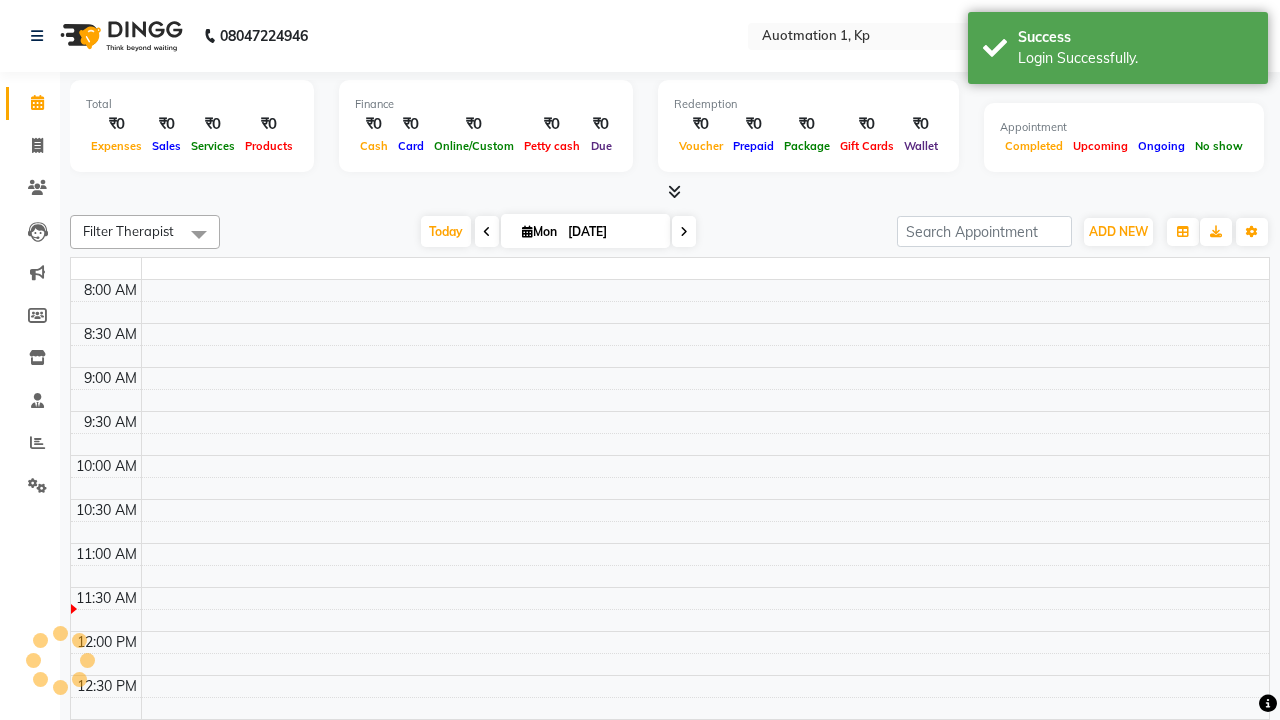 select on "en" 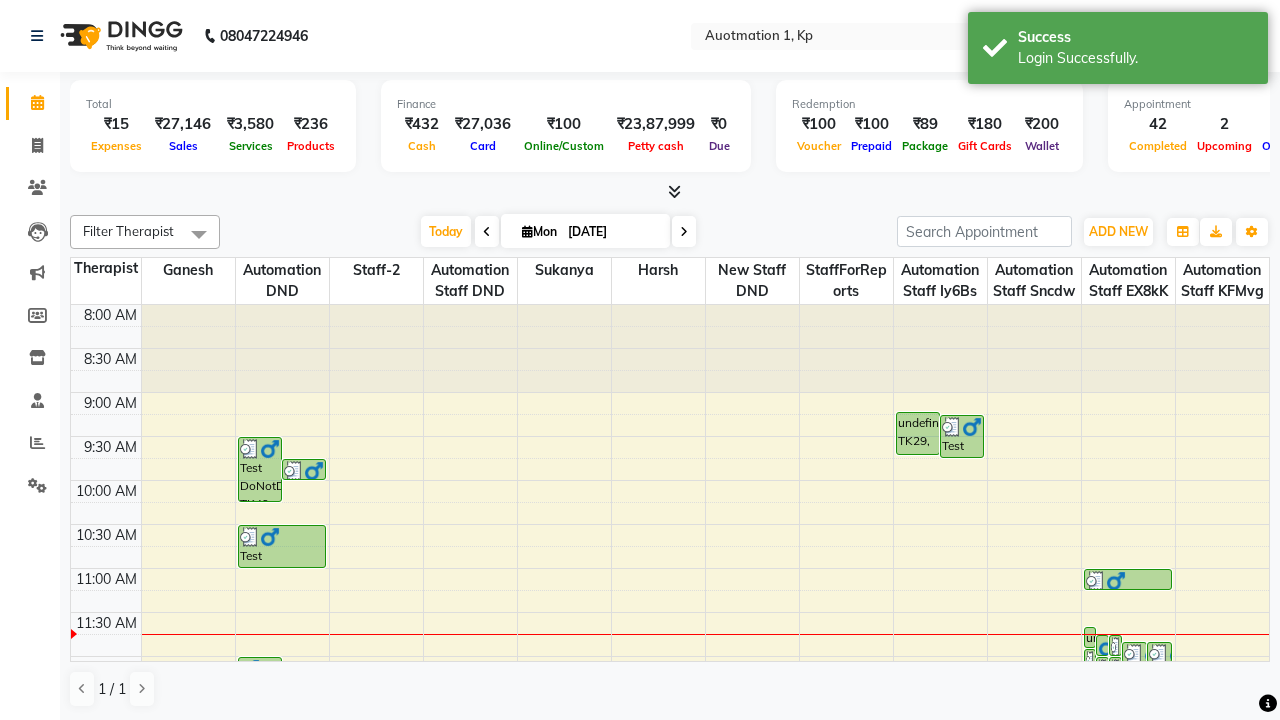 scroll, scrollTop: 0, scrollLeft: 0, axis: both 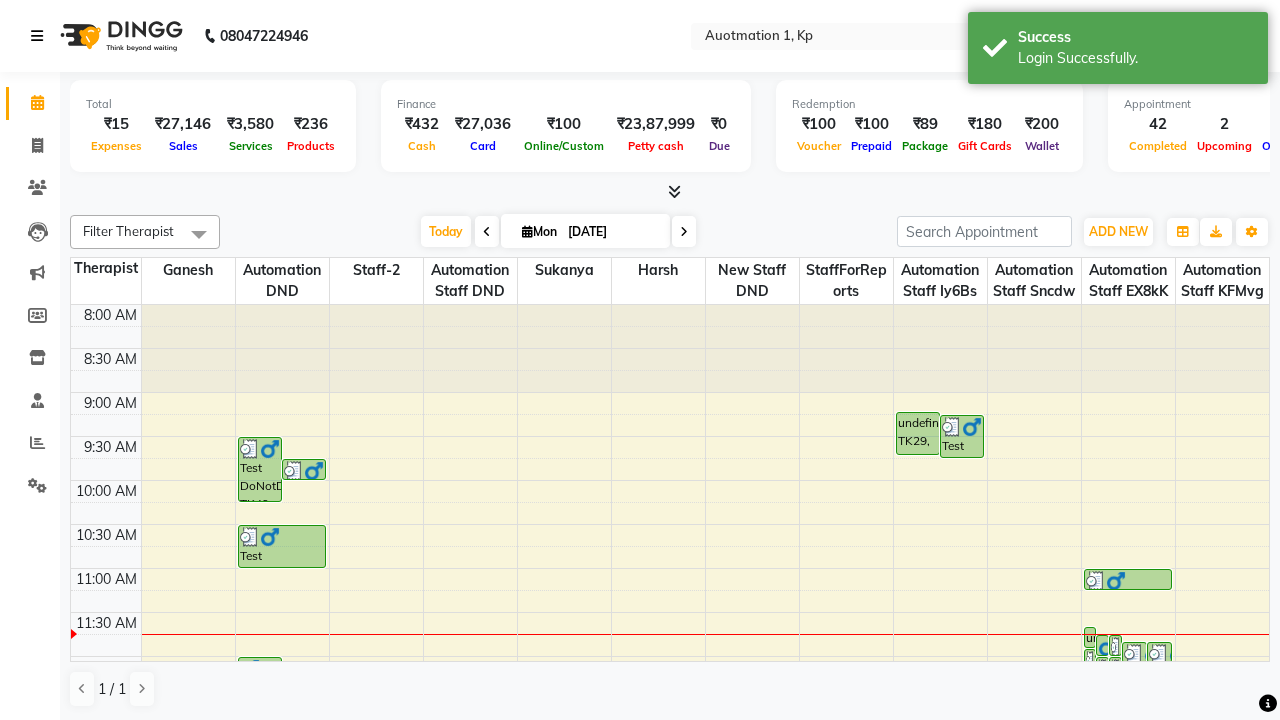 click at bounding box center [37, 36] 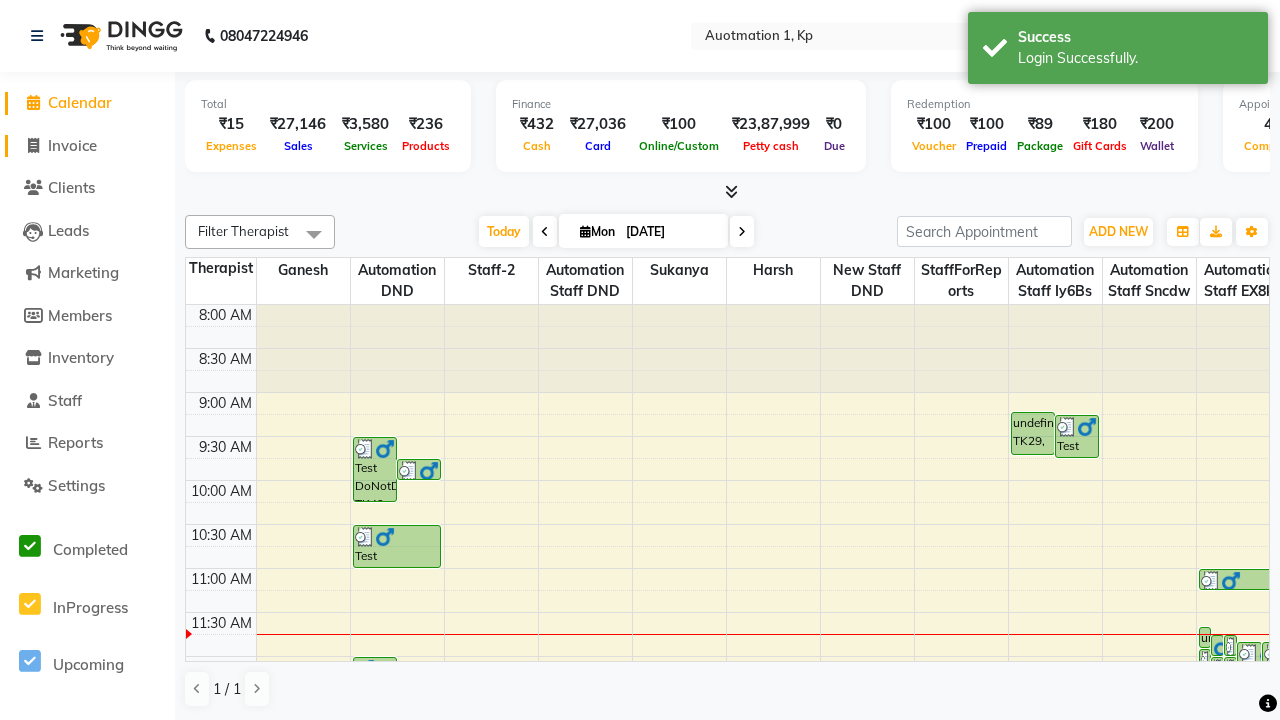 click on "Invoice" 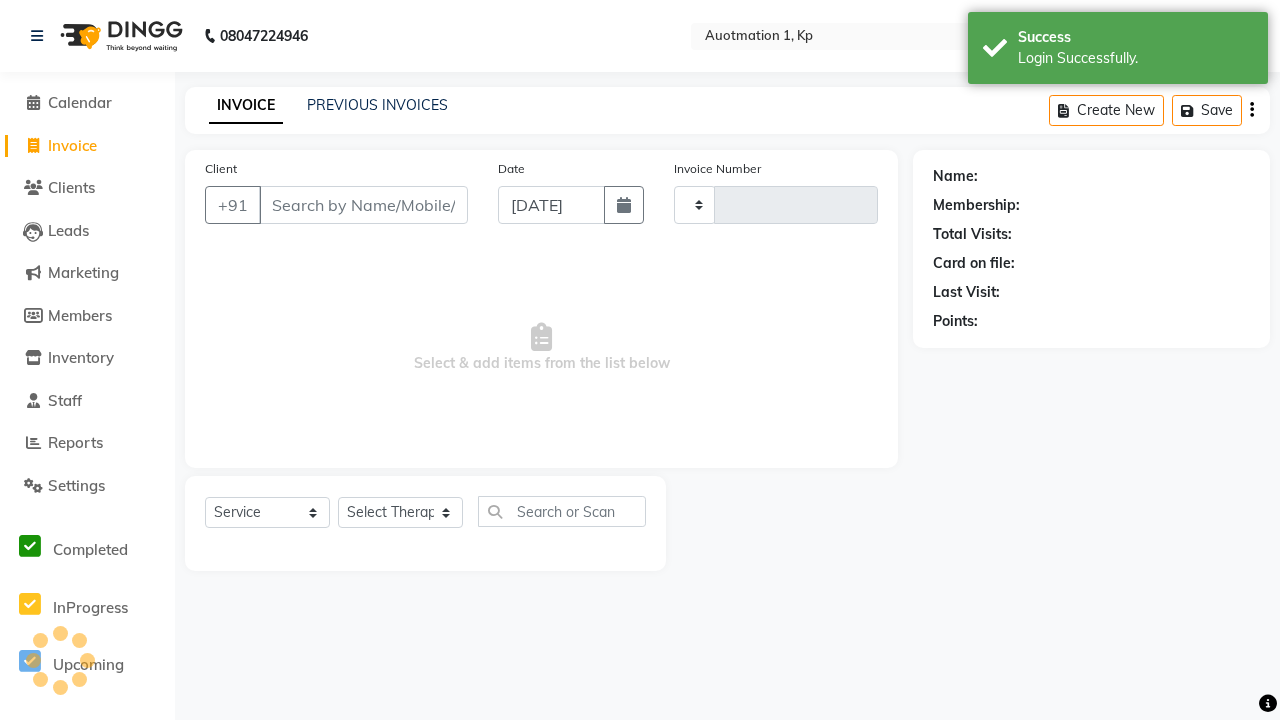 type on "2710" 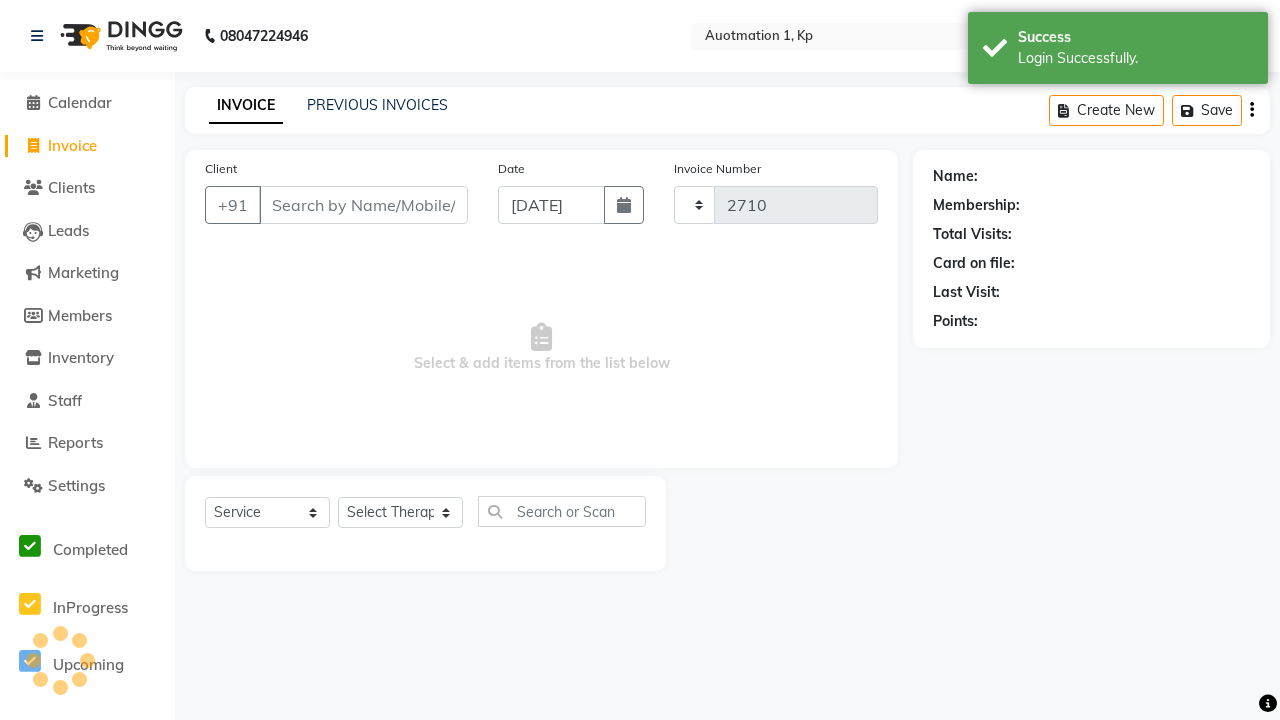 select on "150" 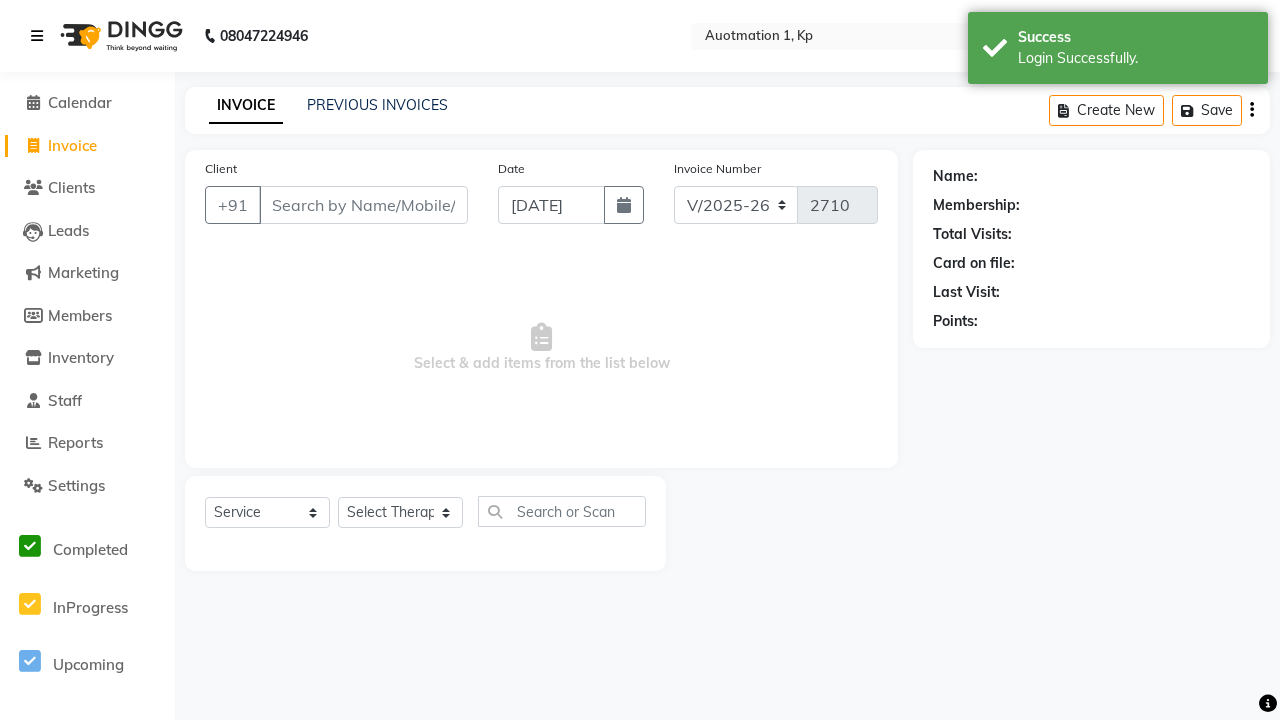 click at bounding box center (37, 36) 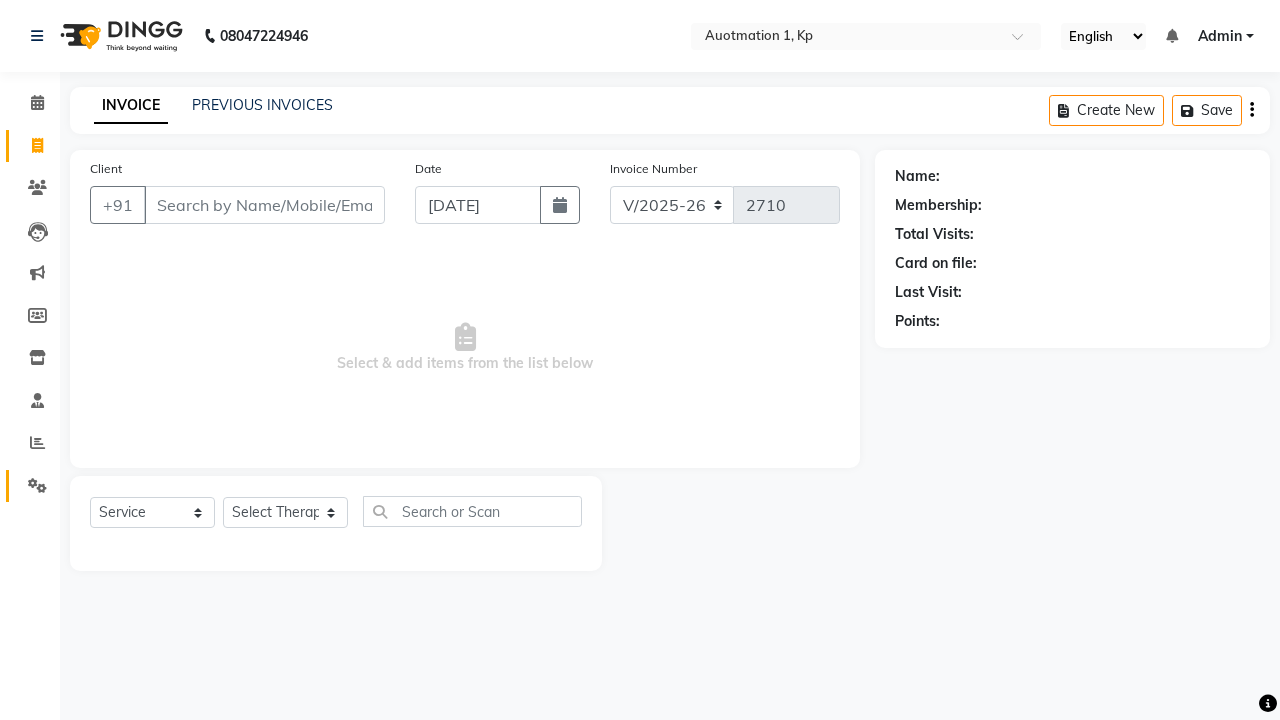 click 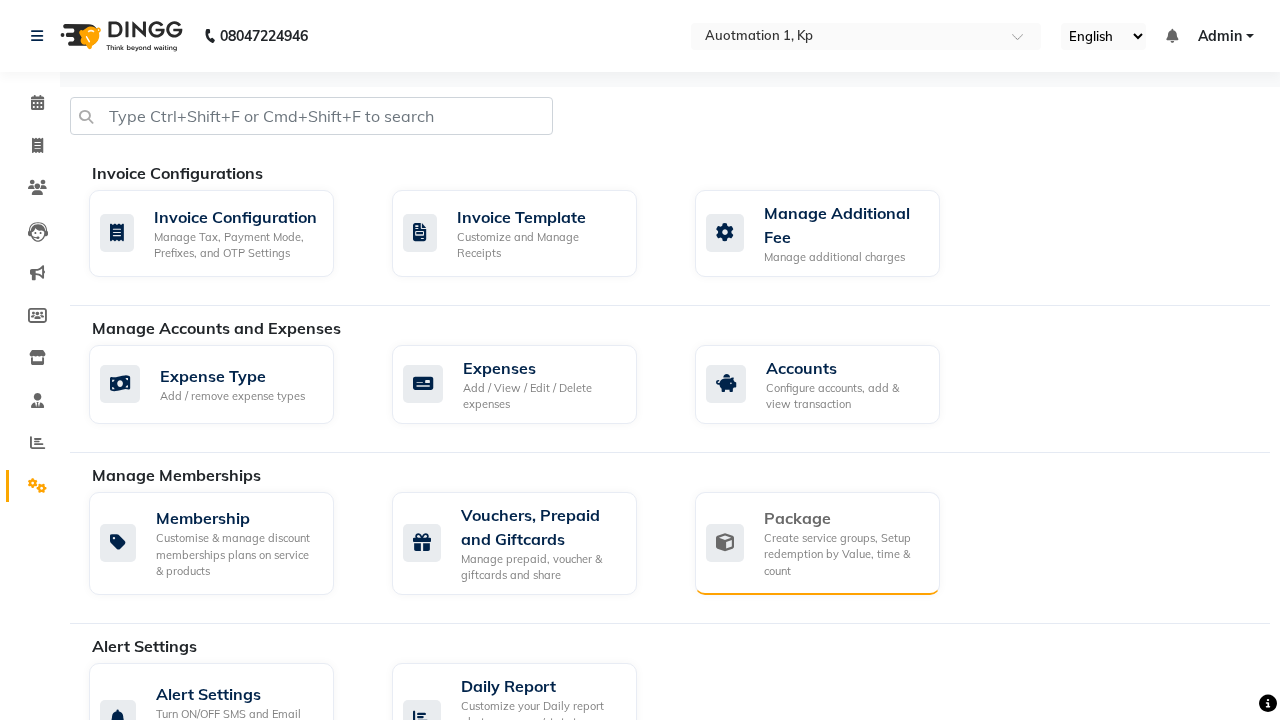 click on "Package" 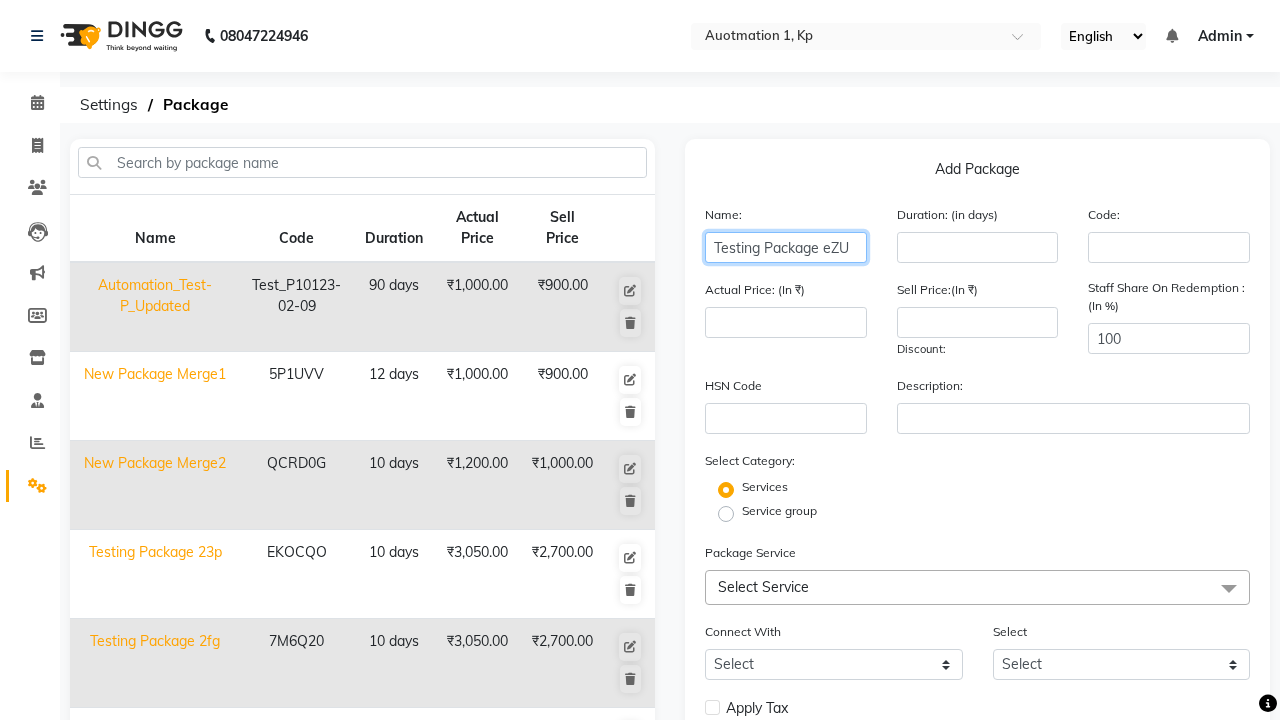 type on "Testing Package eZU" 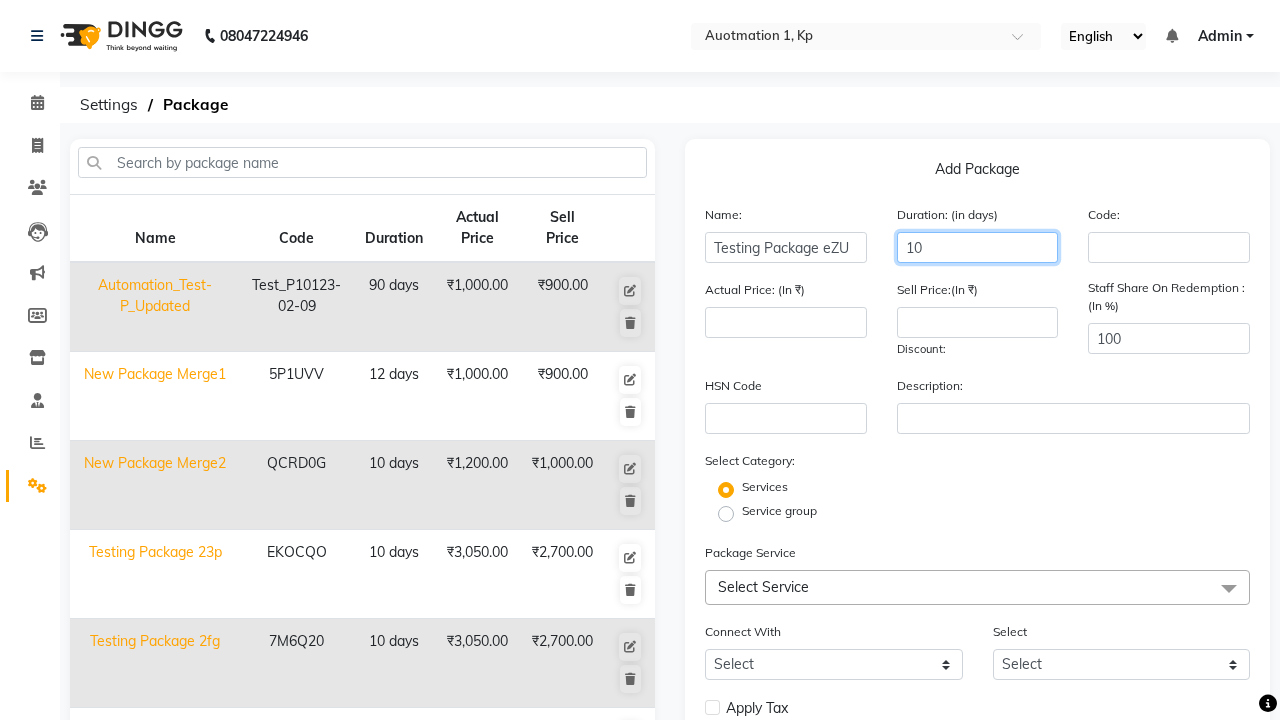 type on "10" 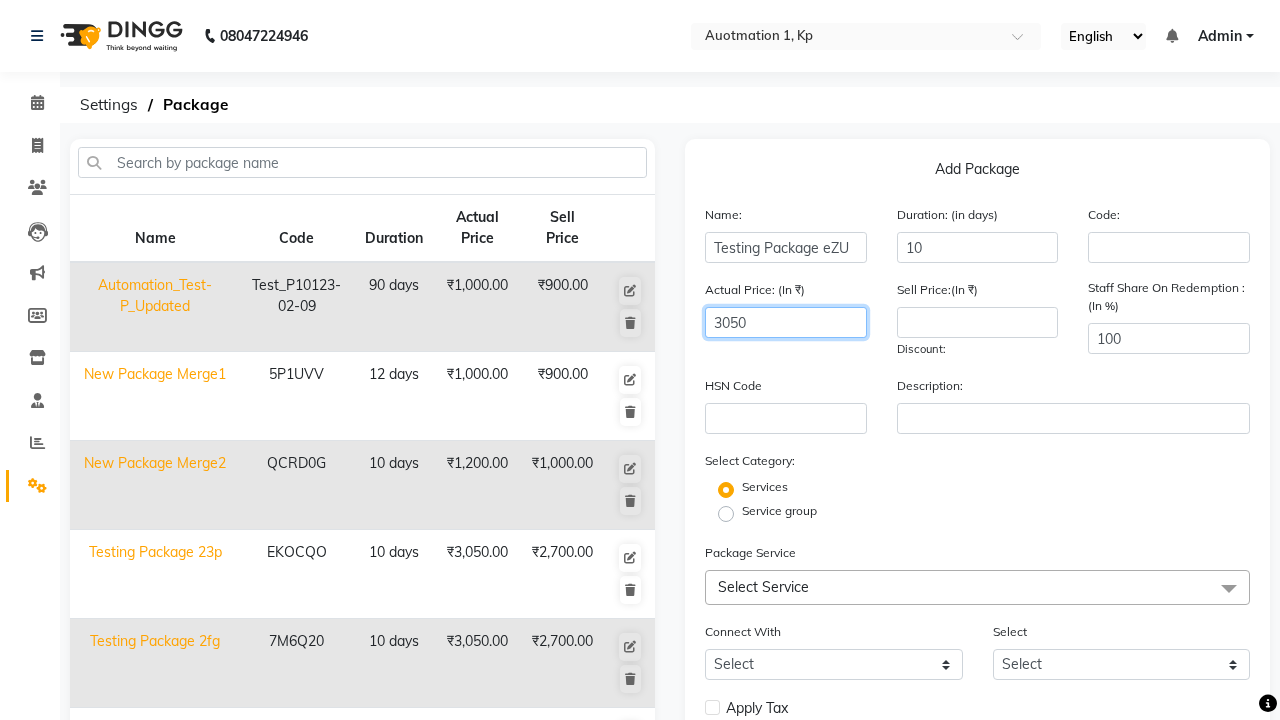 type on "3050" 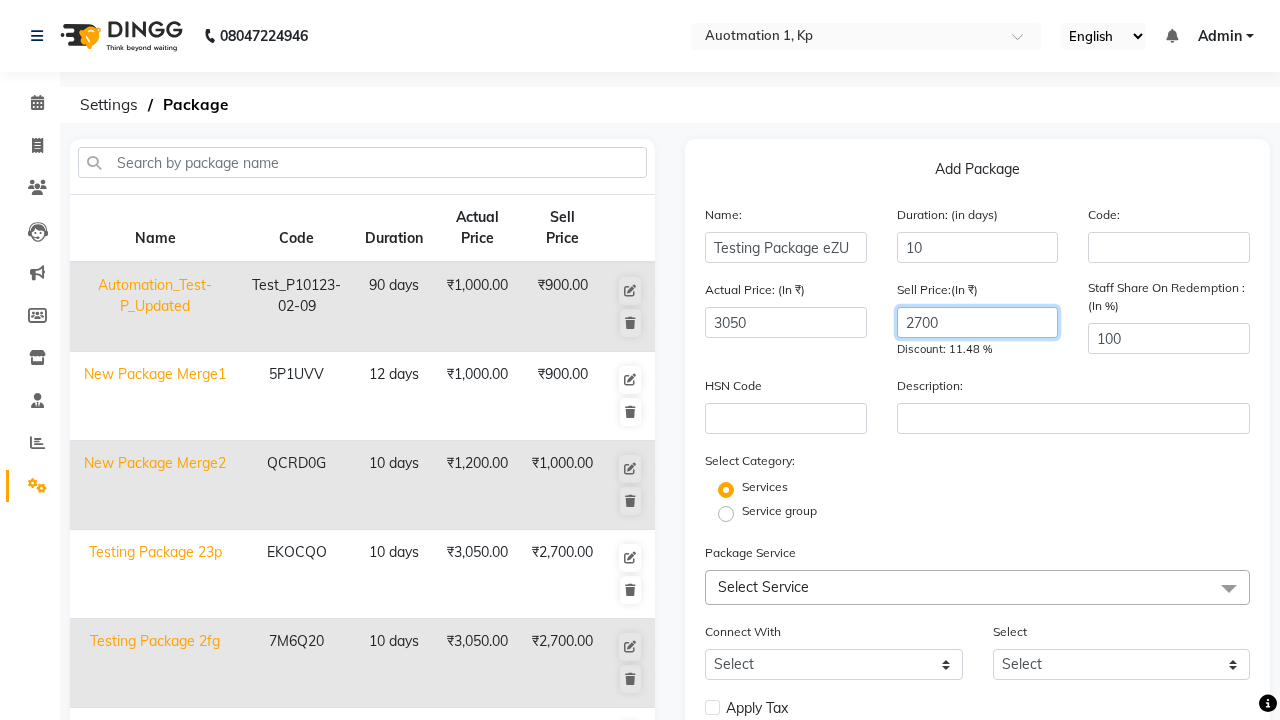 type on "2700" 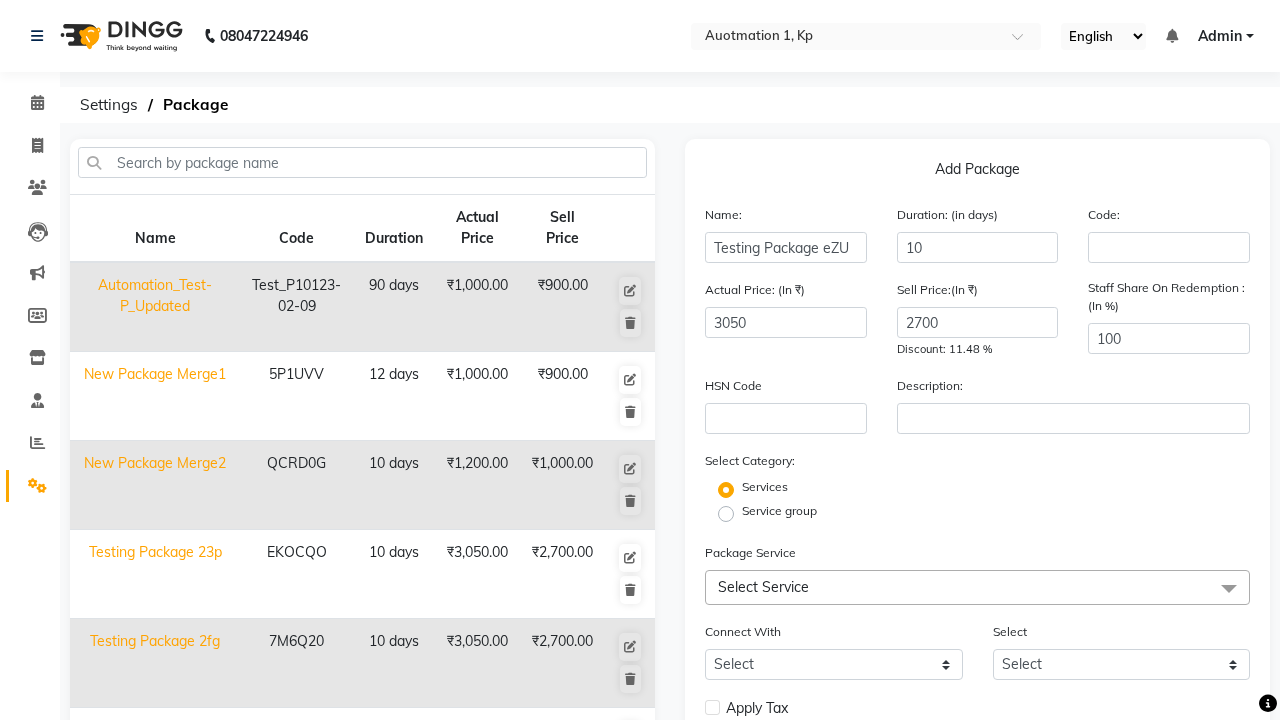 click on "Select Service" 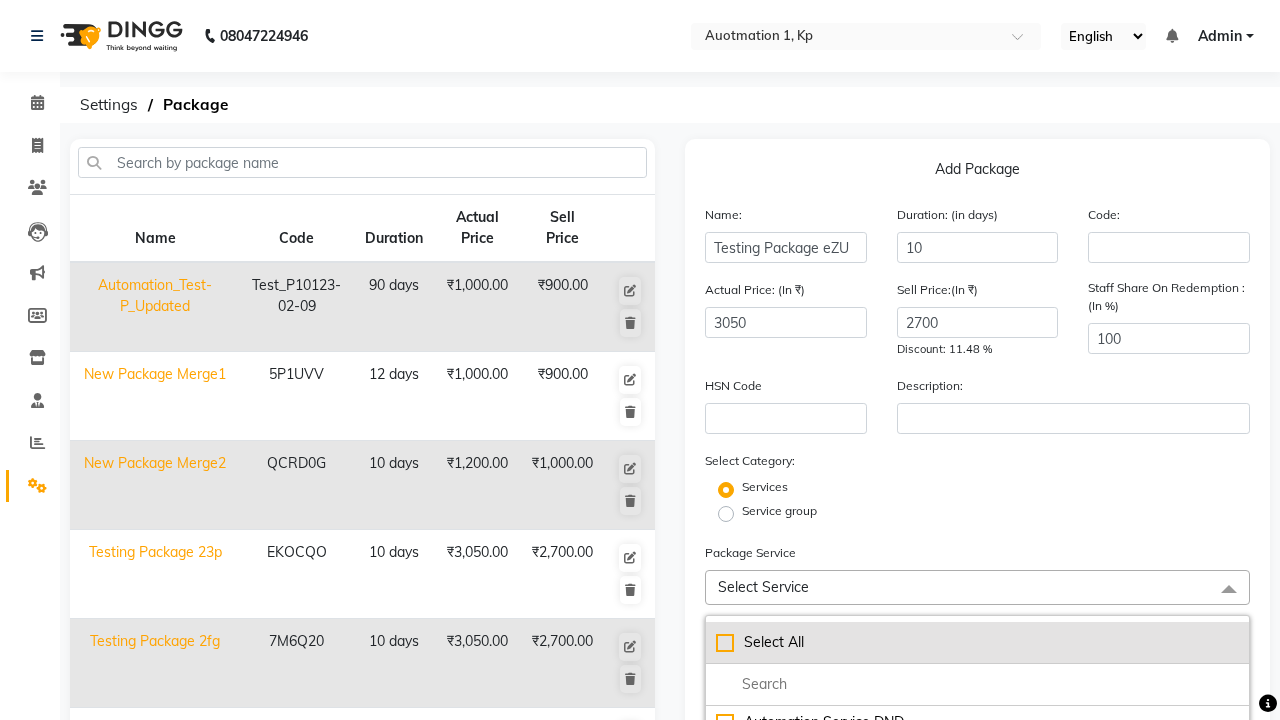 click on "Select All" 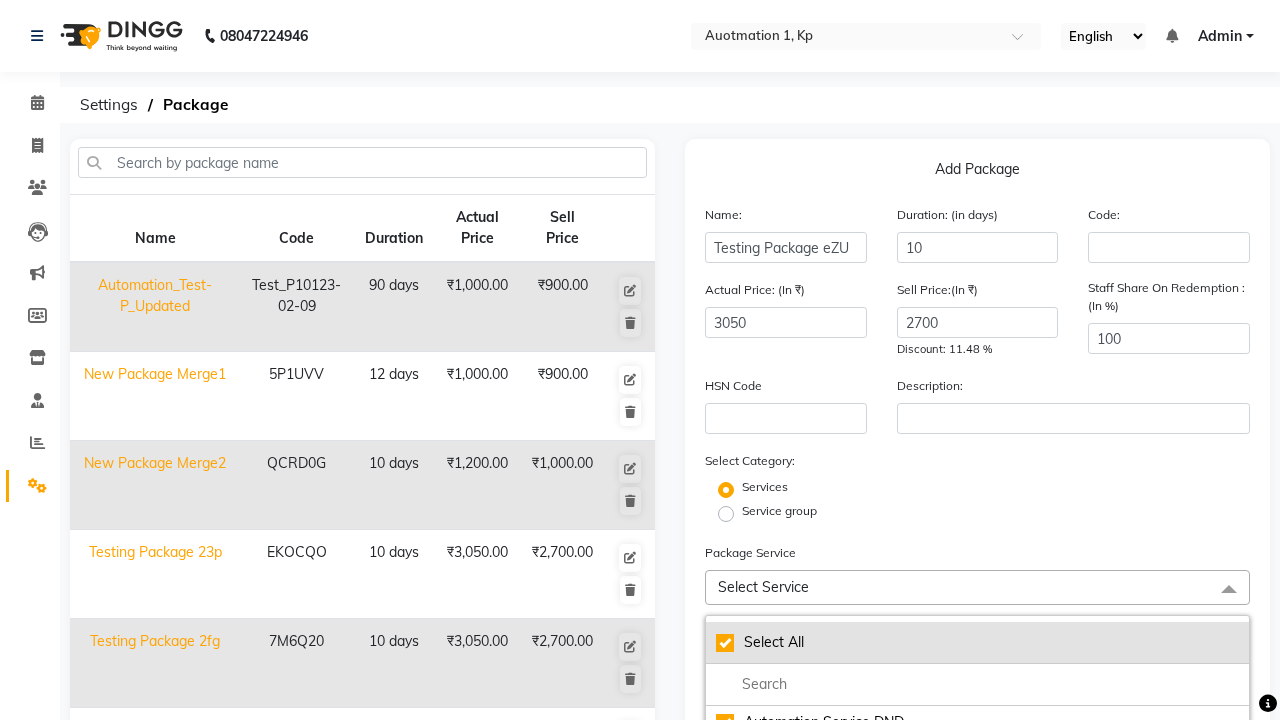 checkbox on "true" 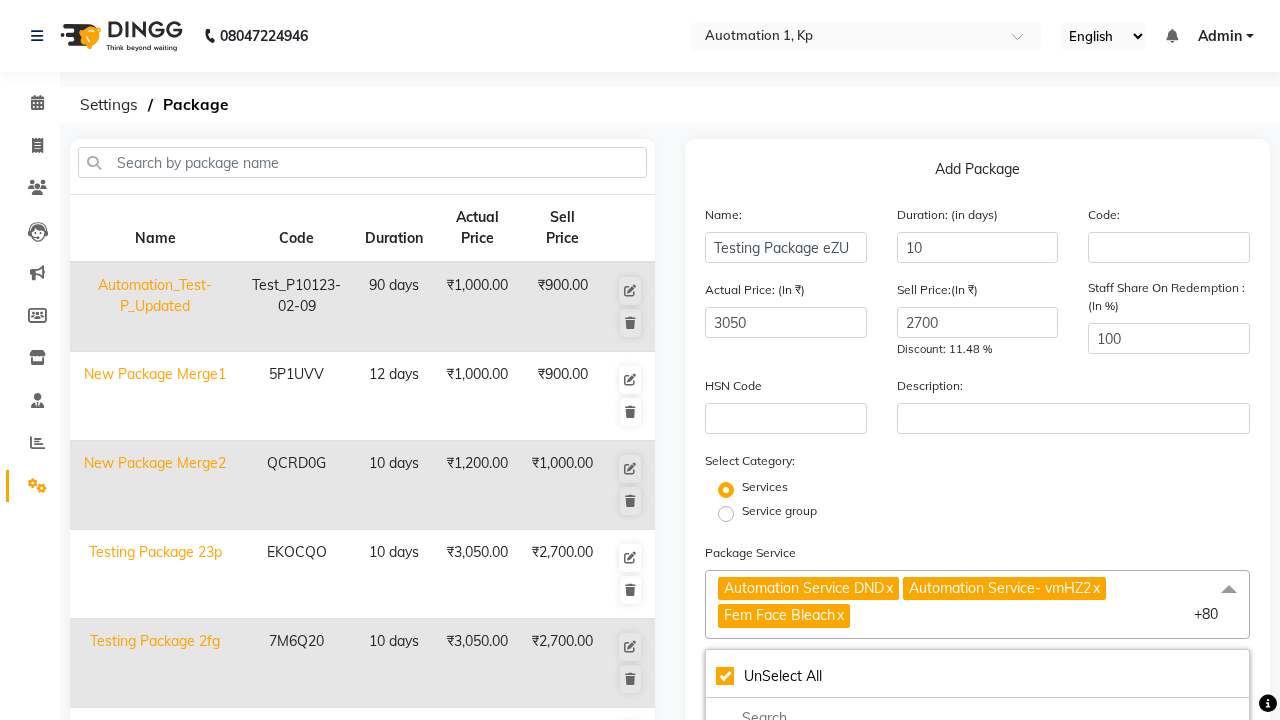click on "Automation Service DND" 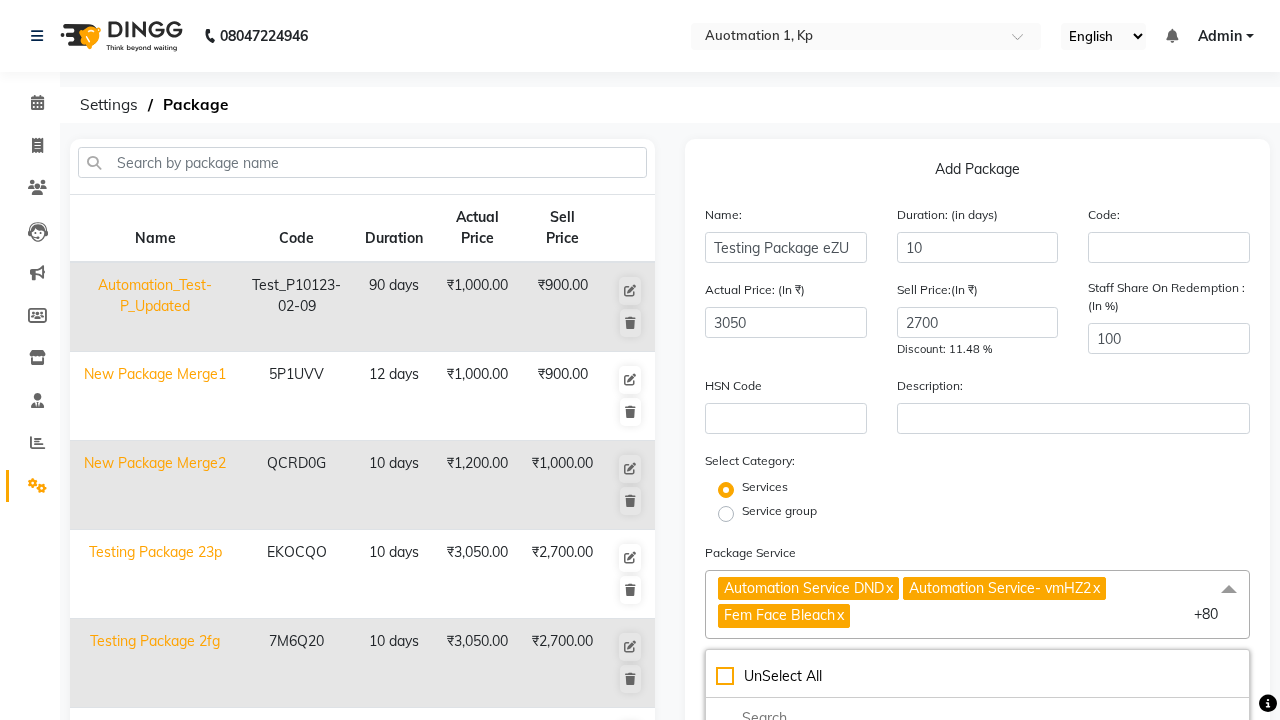 checkbox on "false" 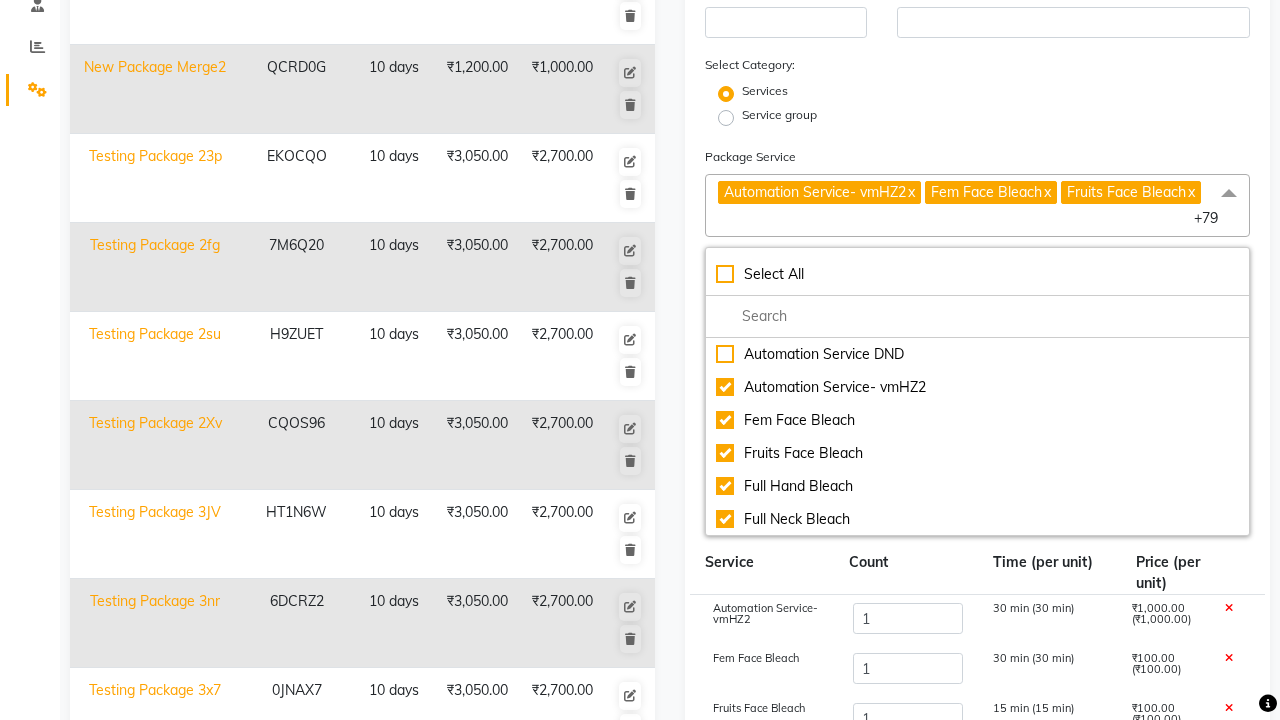 click on "Save" 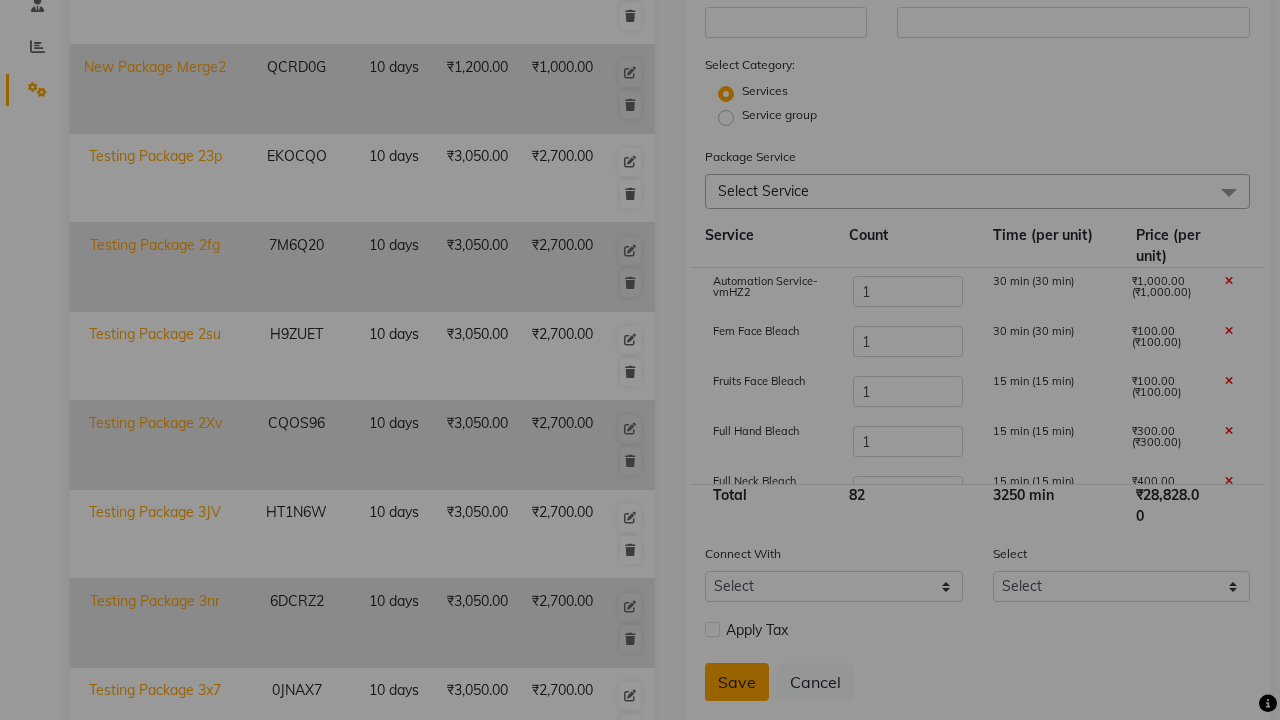 scroll, scrollTop: 527, scrollLeft: 0, axis: vertical 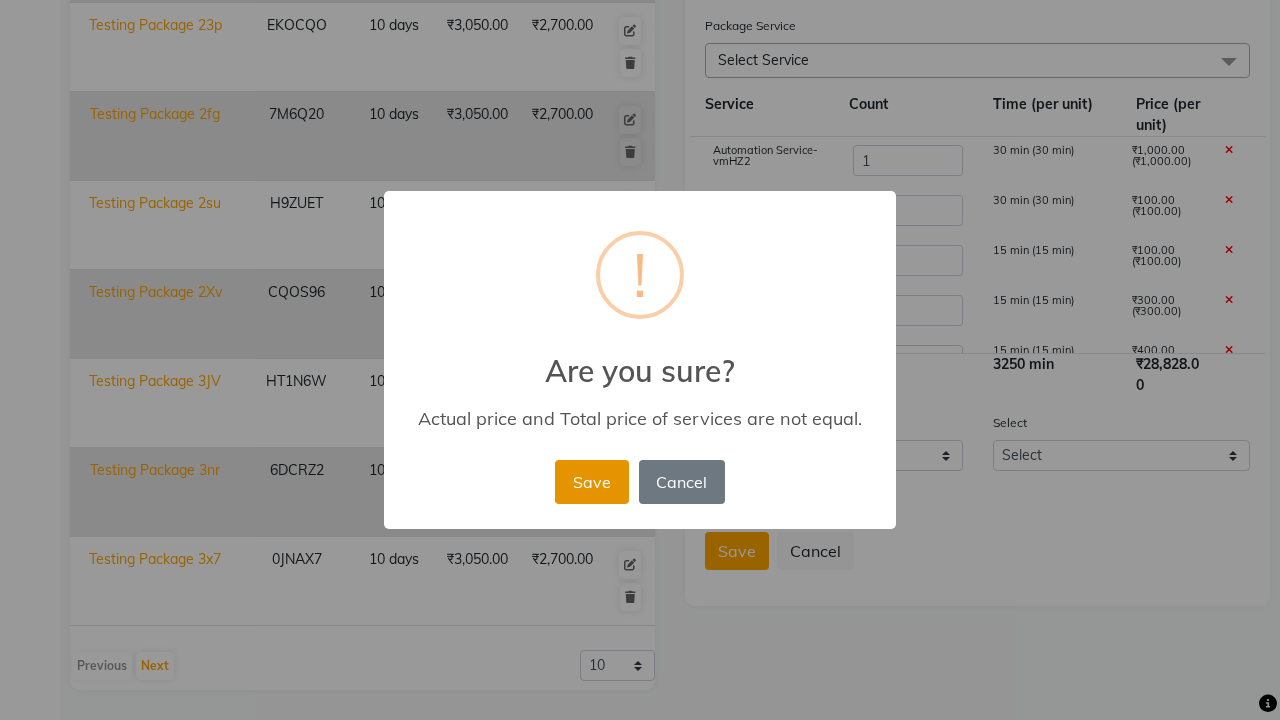 click on "Save" at bounding box center [591, 482] 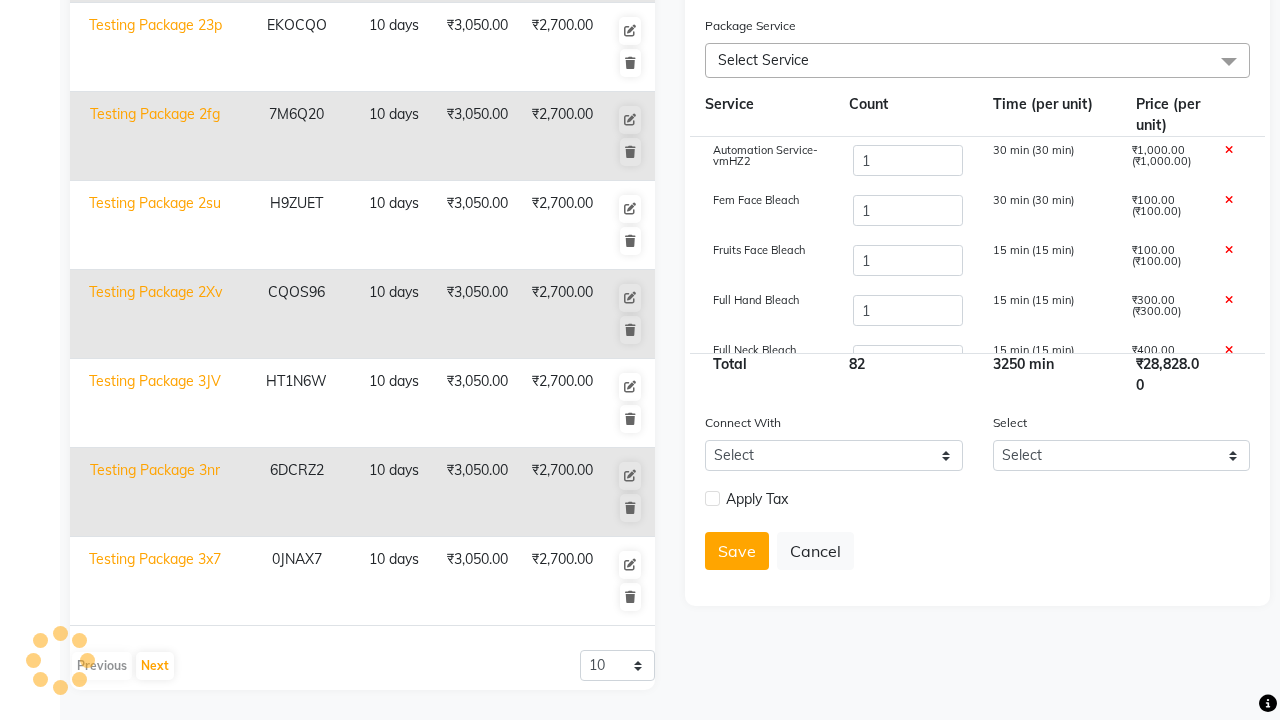 type 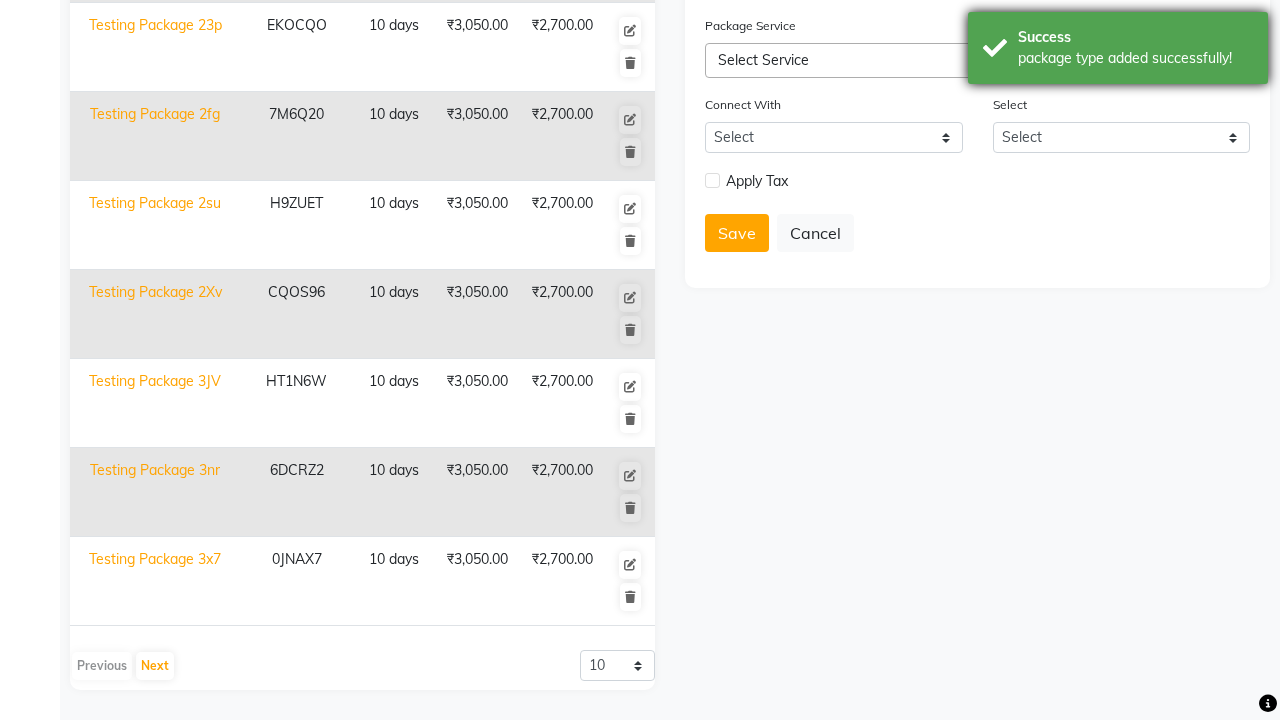 click on "package type added successfully!" at bounding box center (1135, 58) 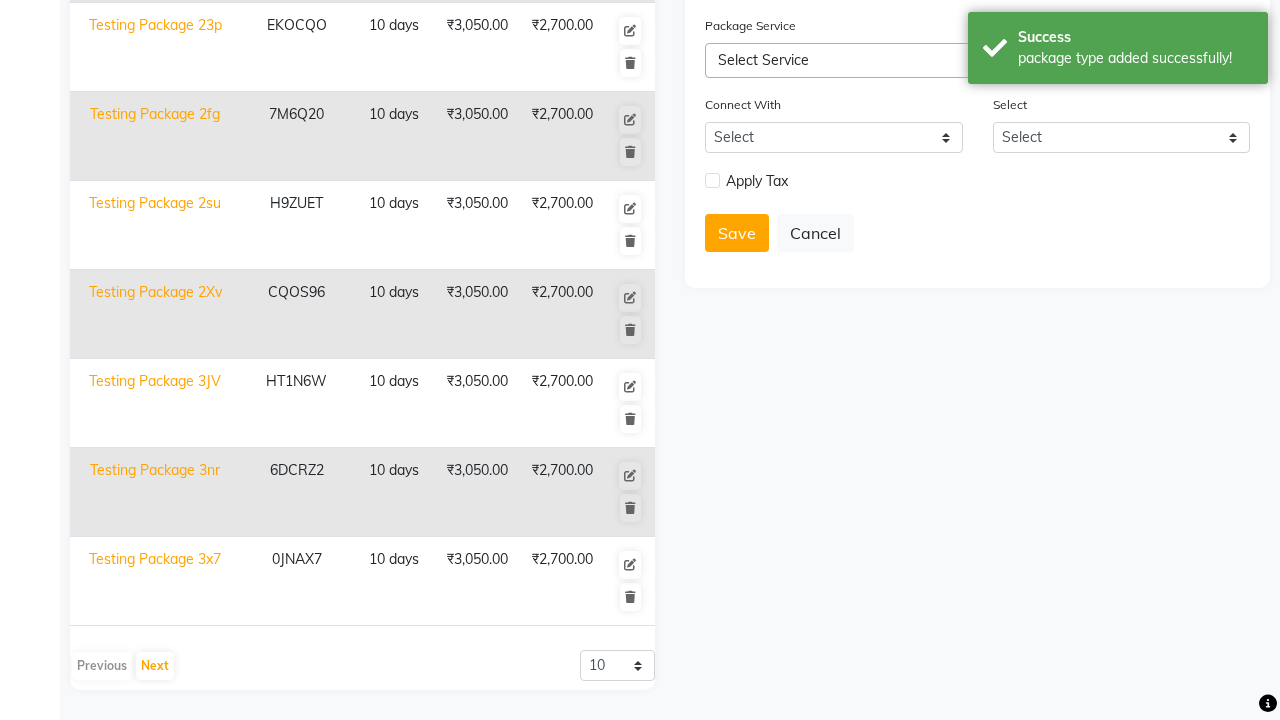 click at bounding box center [37, -491] 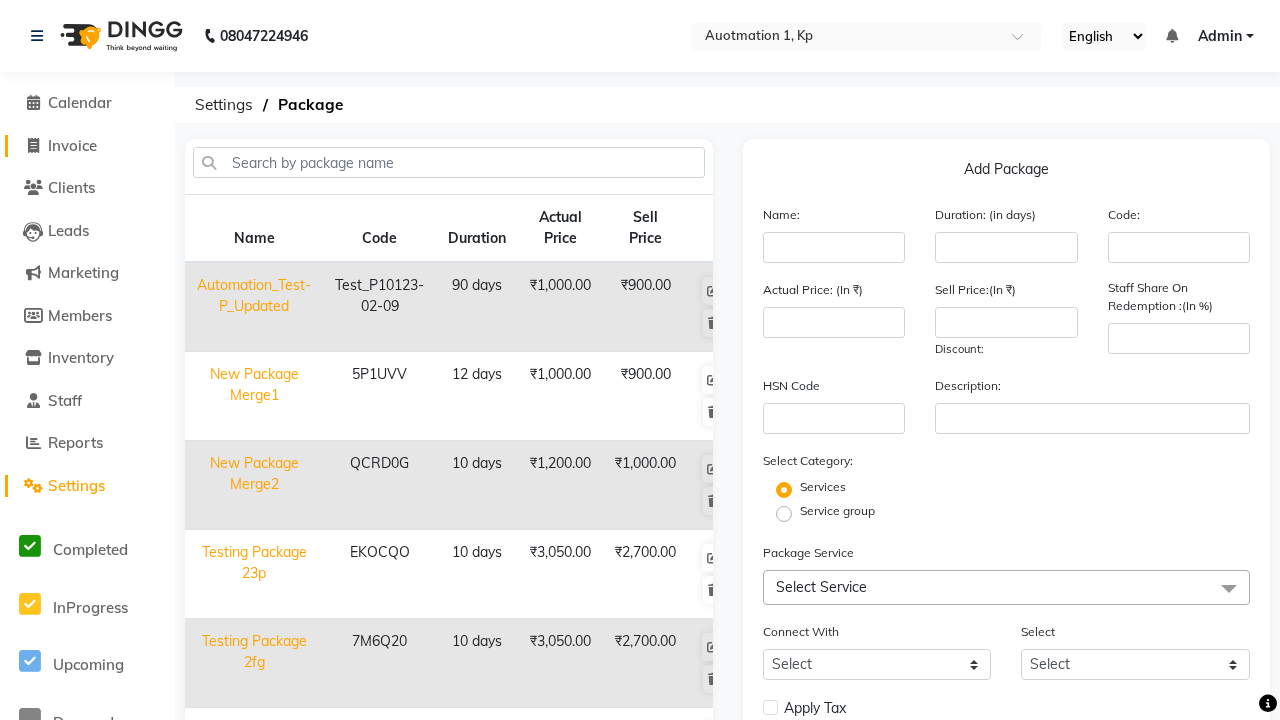 click on "Invoice" 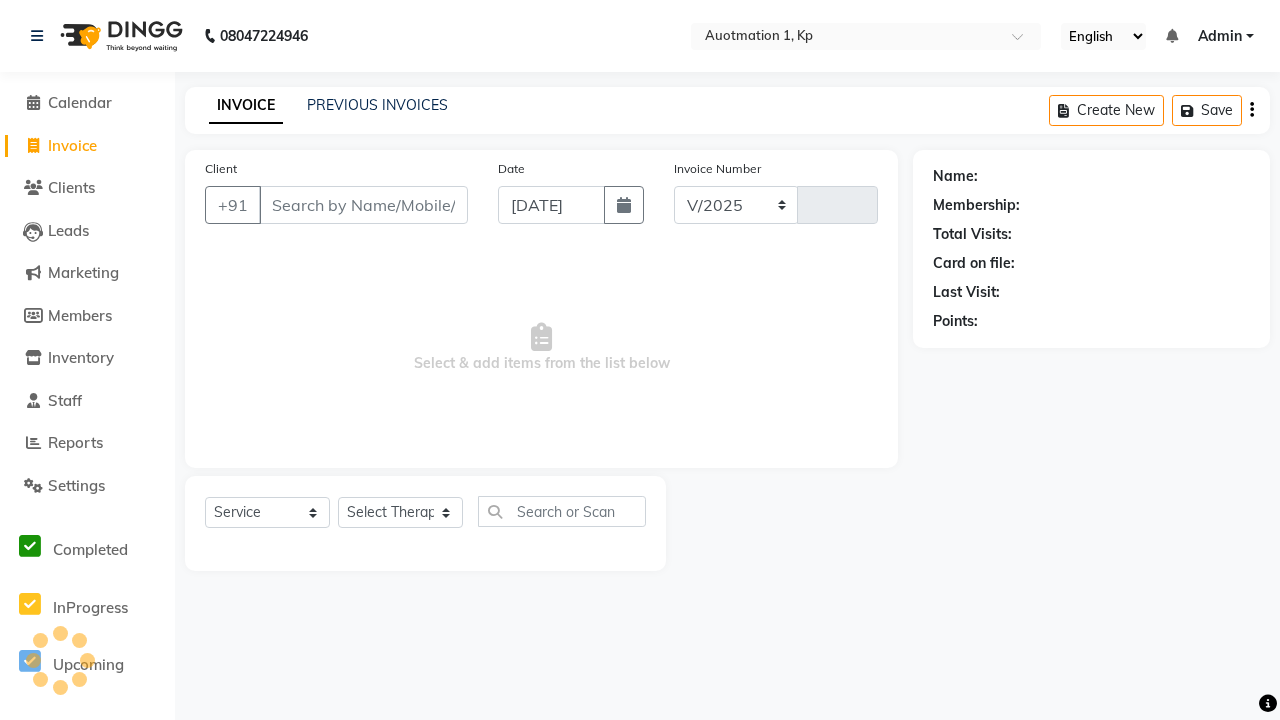 select on "150" 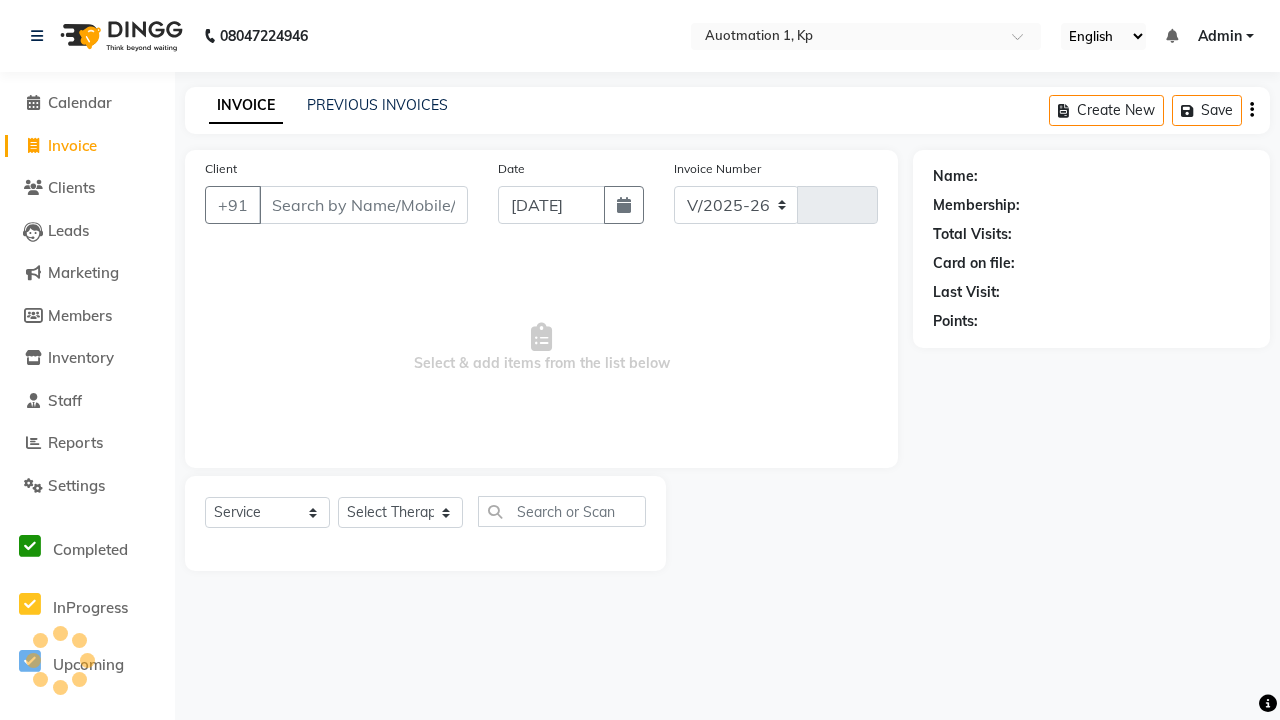 type on "2710" 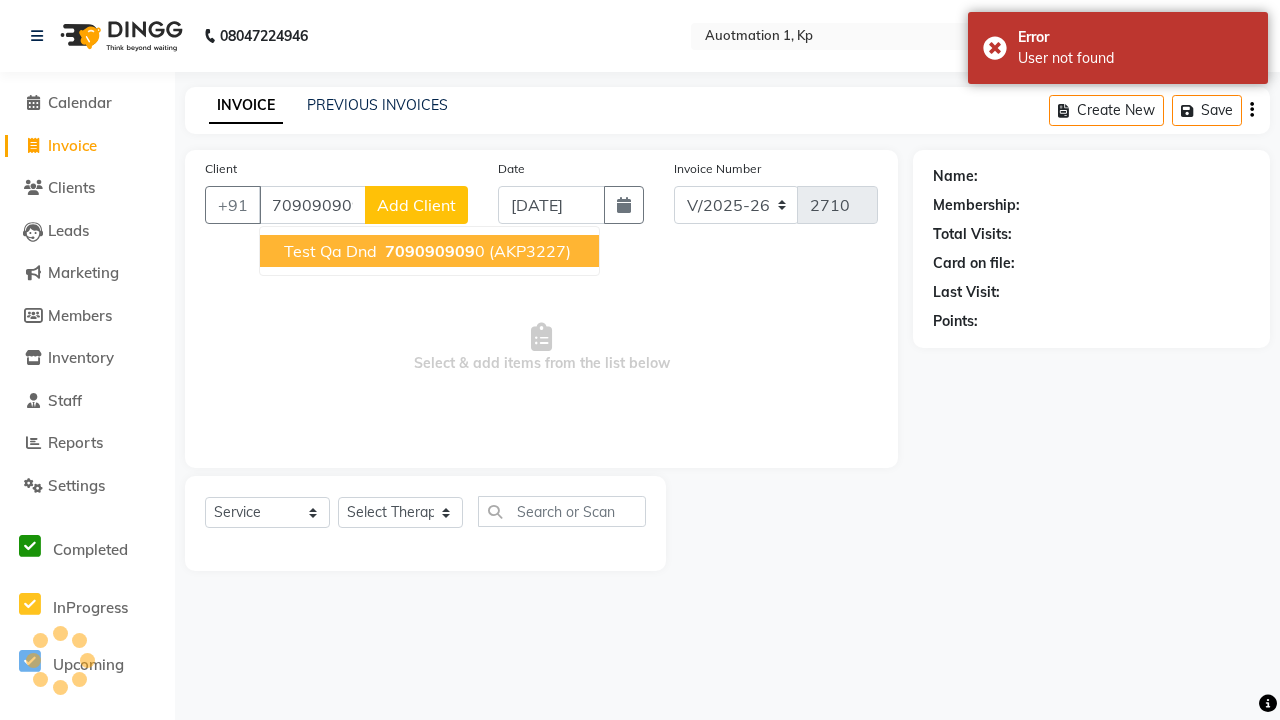 click on "709090909" at bounding box center [430, 251] 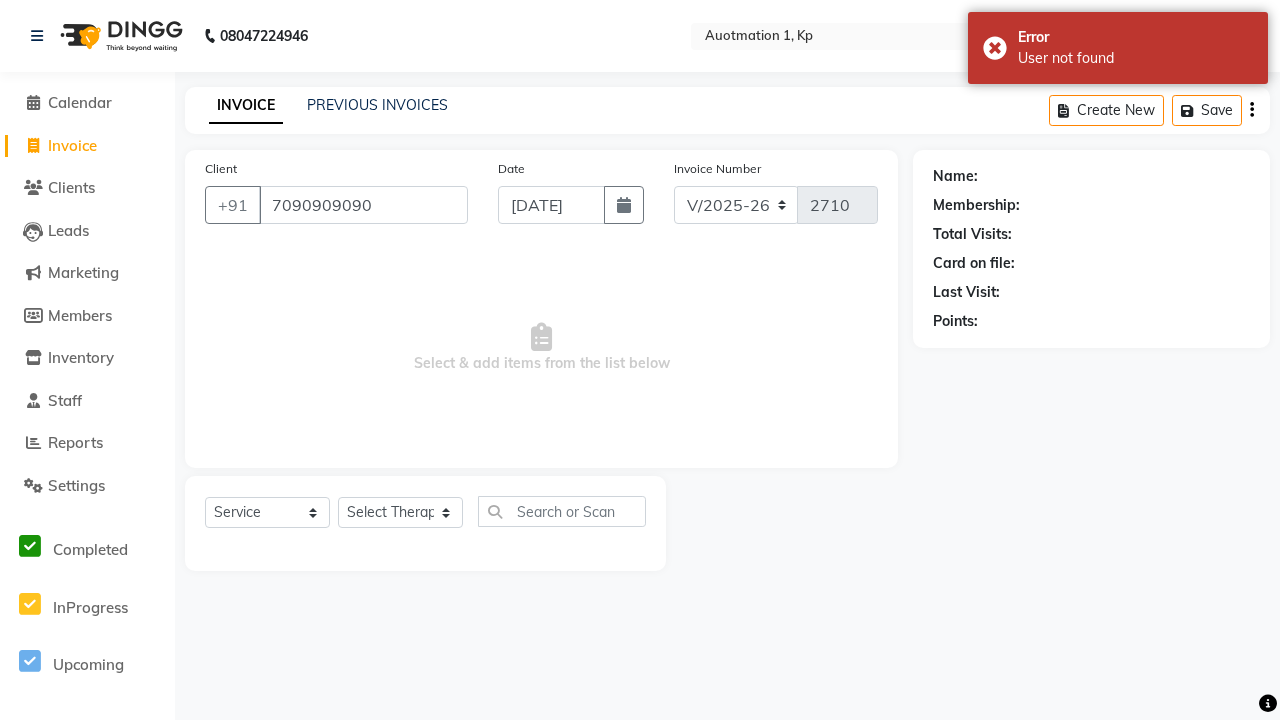 type on "7090909090" 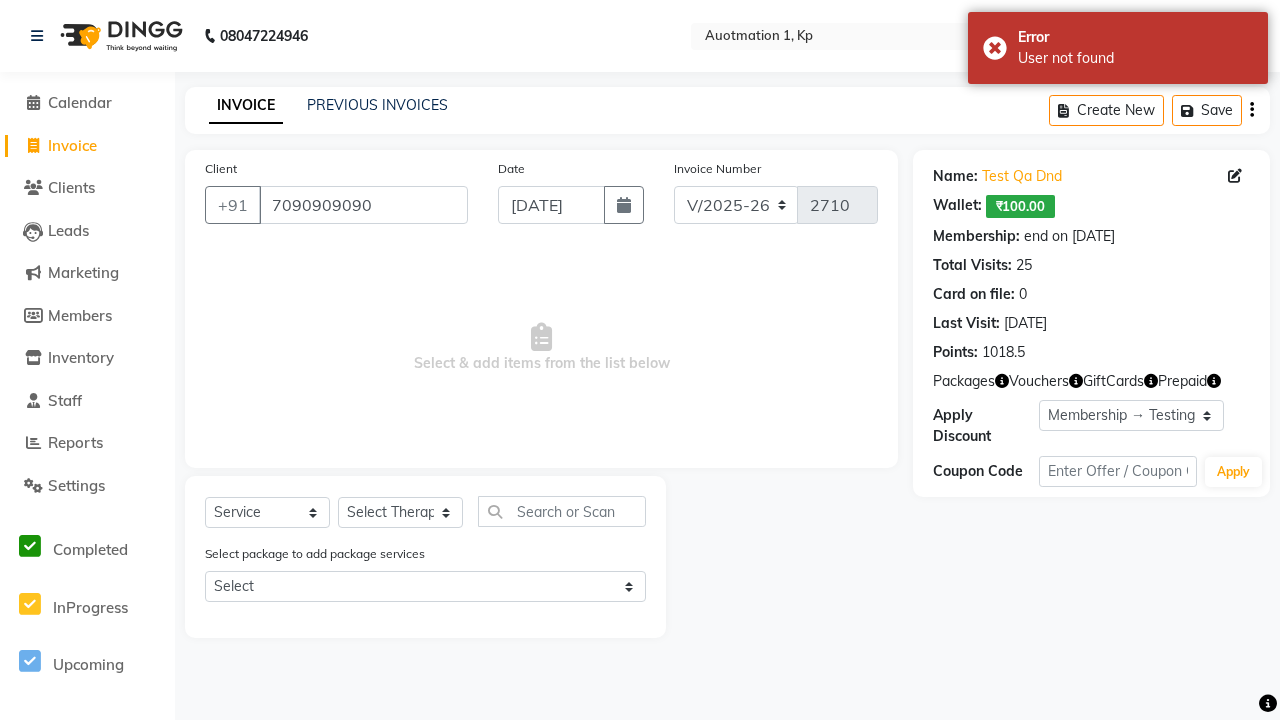 select on "0:" 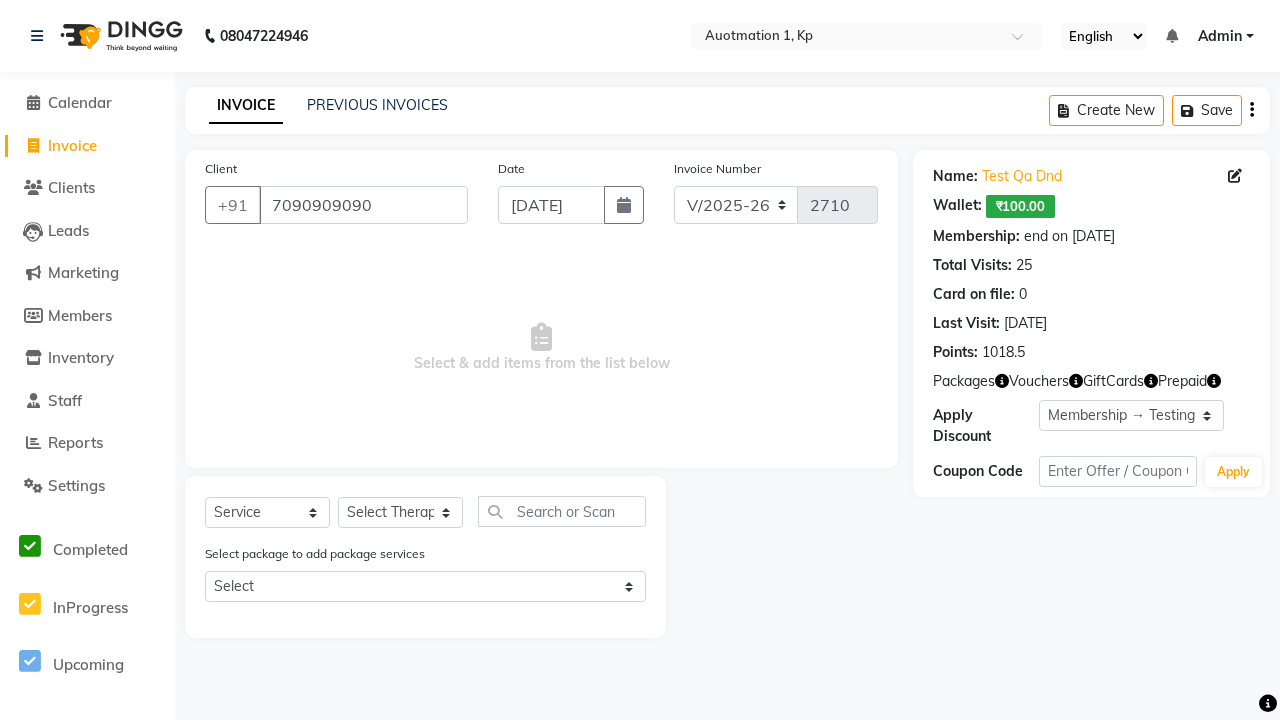 select on "package" 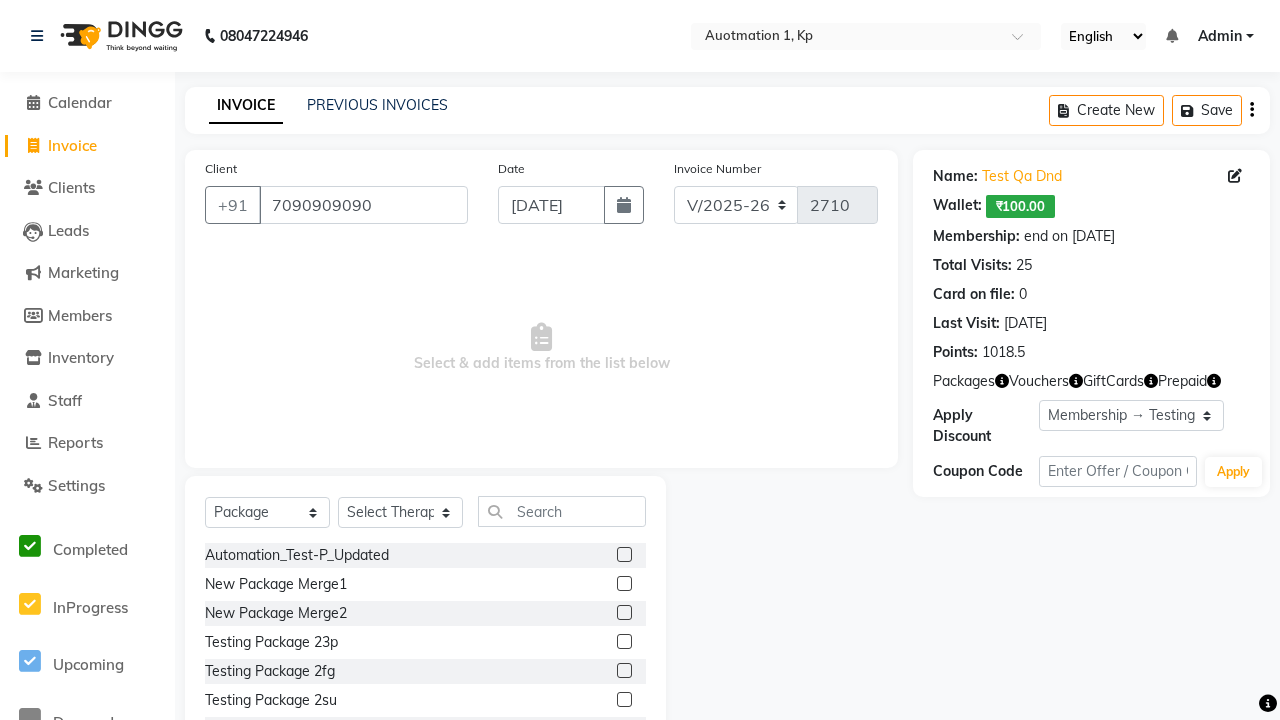 select on "5439" 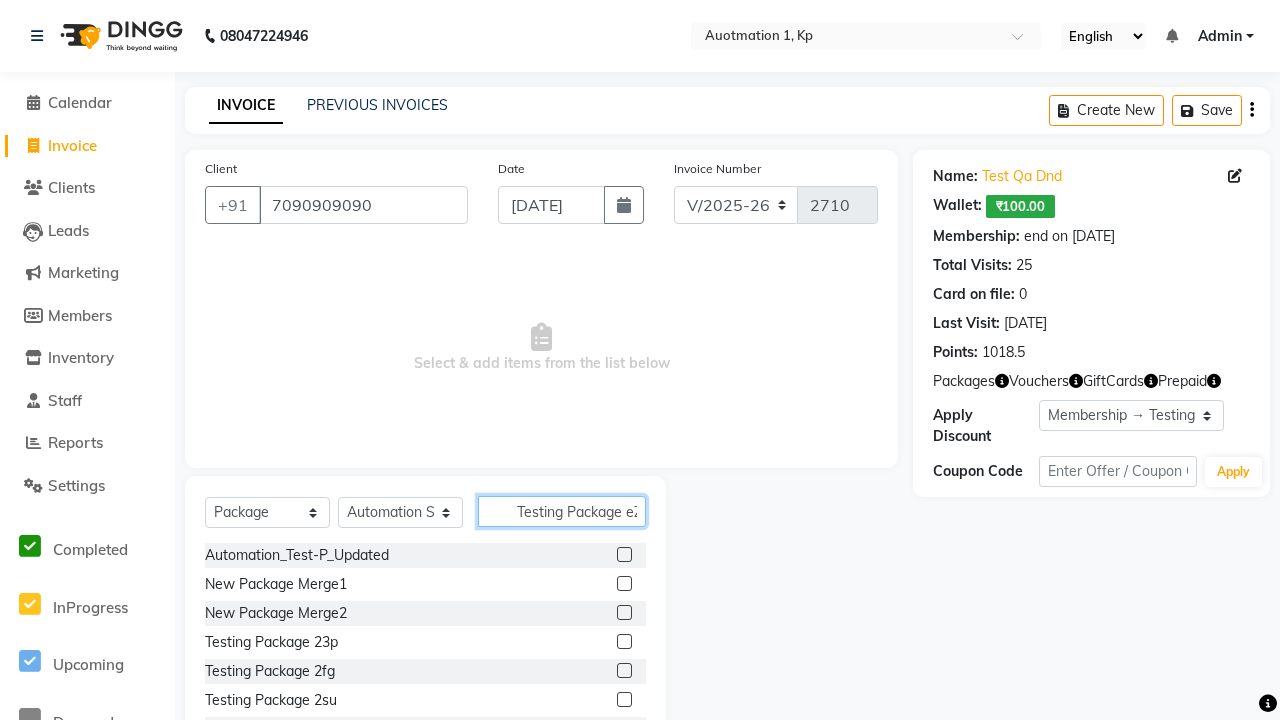 scroll, scrollTop: 0, scrollLeft: 15, axis: horizontal 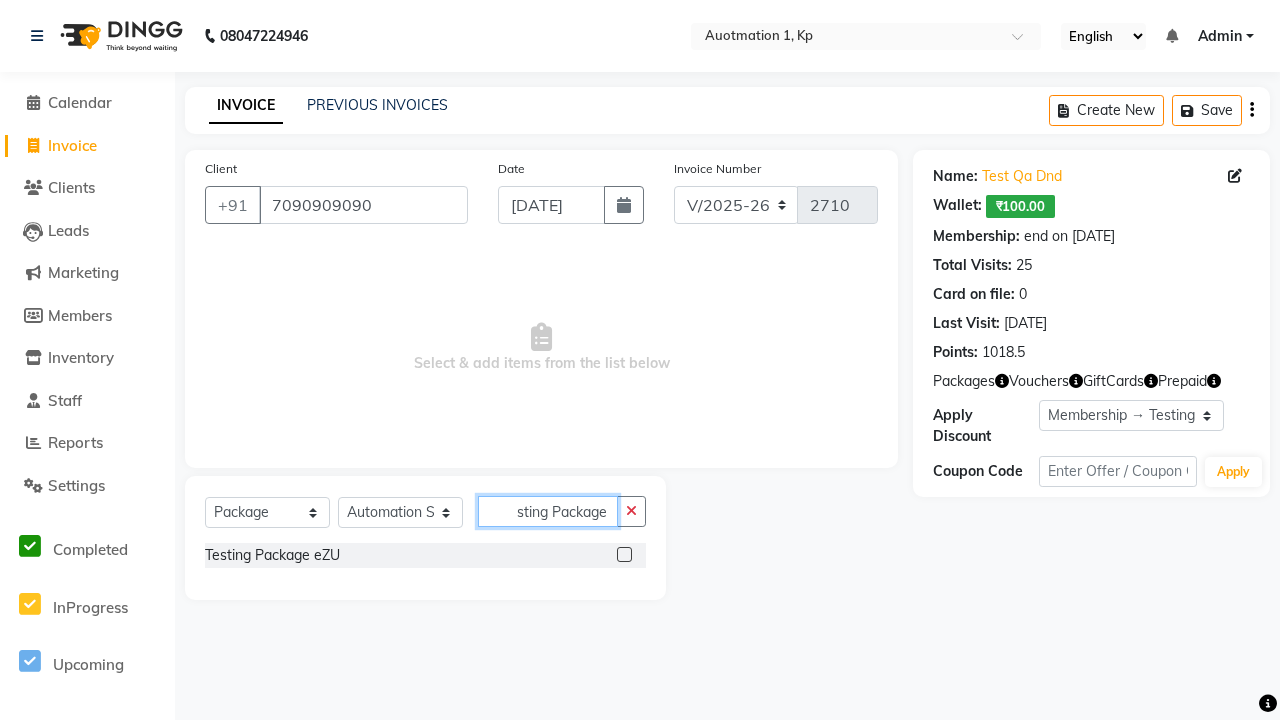 type on "Testing Package eZU" 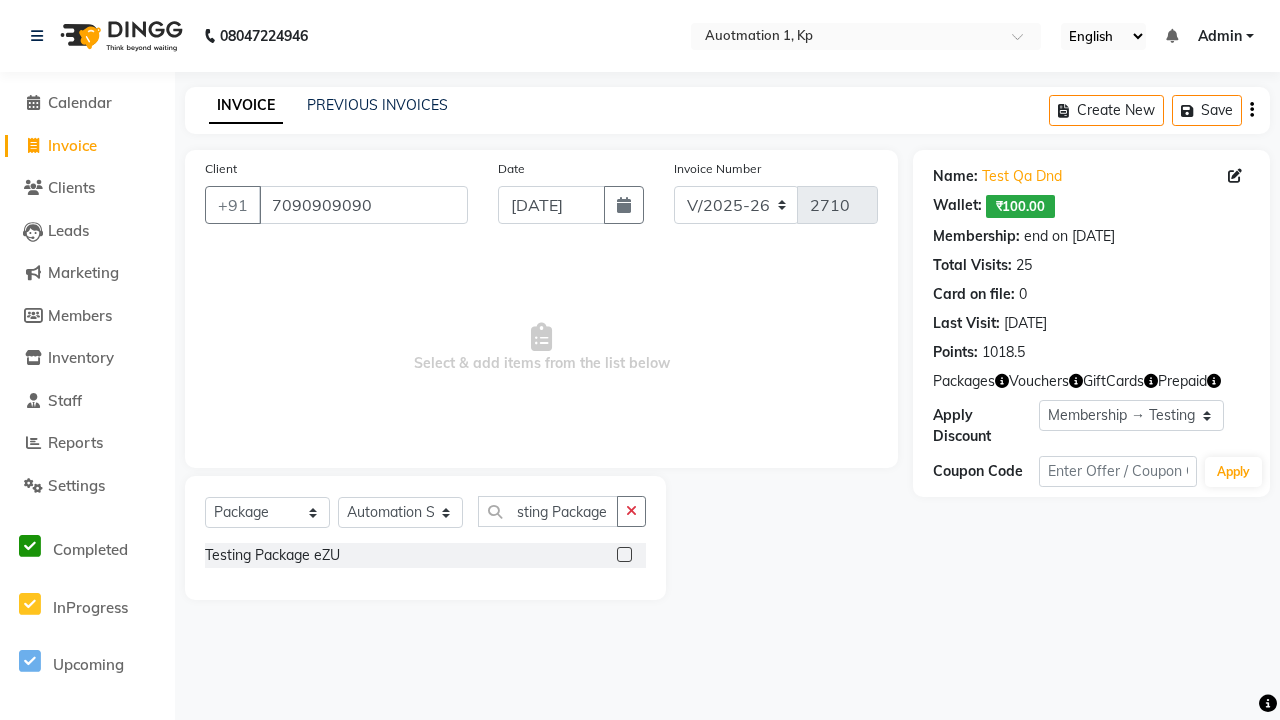click 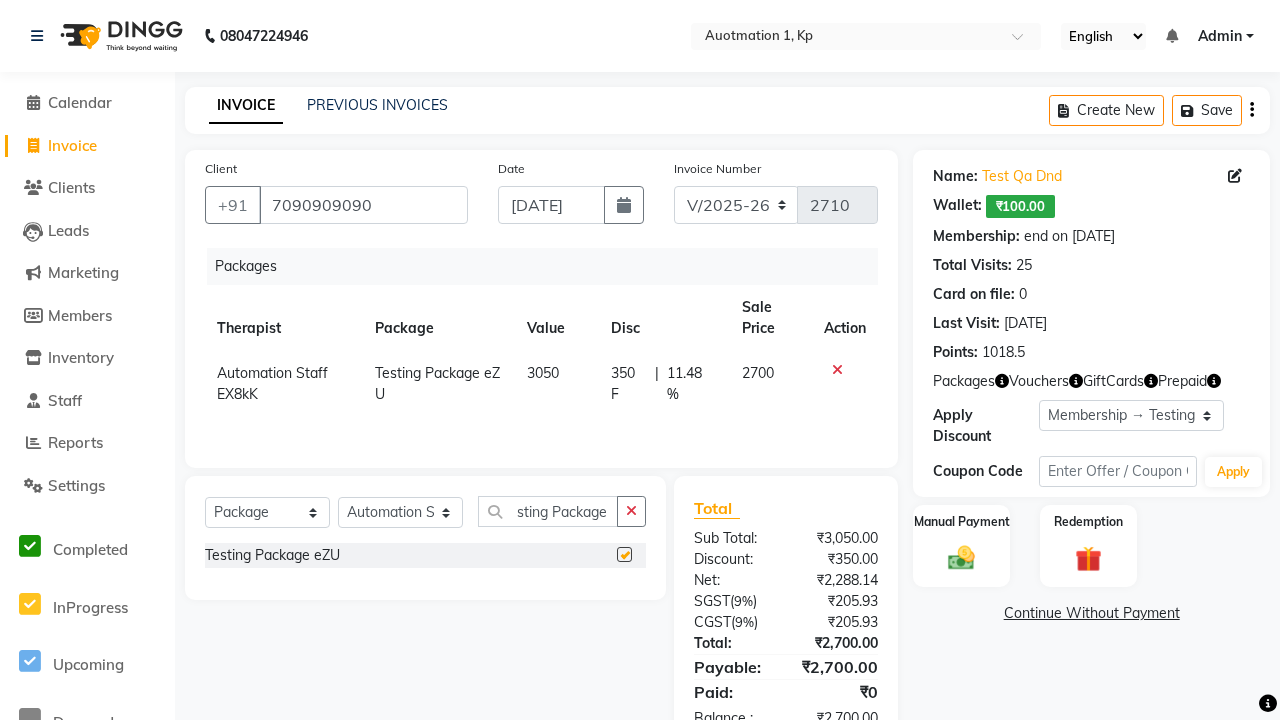 scroll, scrollTop: 0, scrollLeft: 0, axis: both 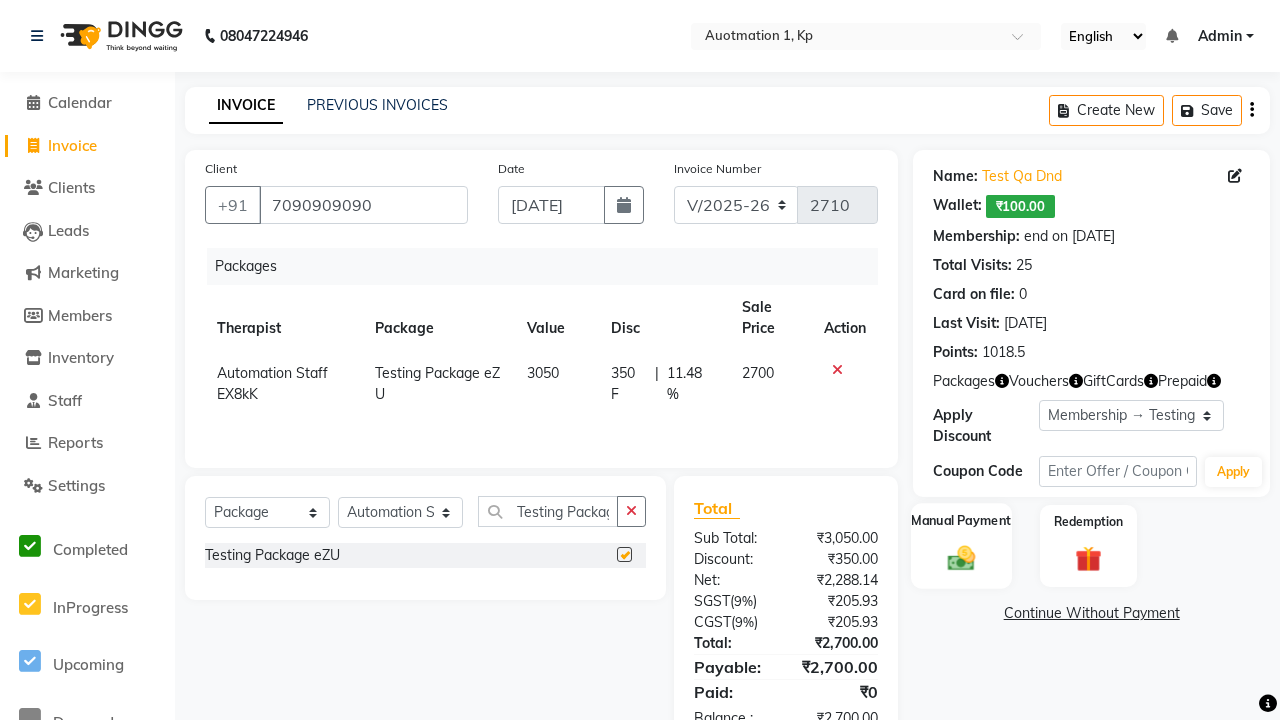 click 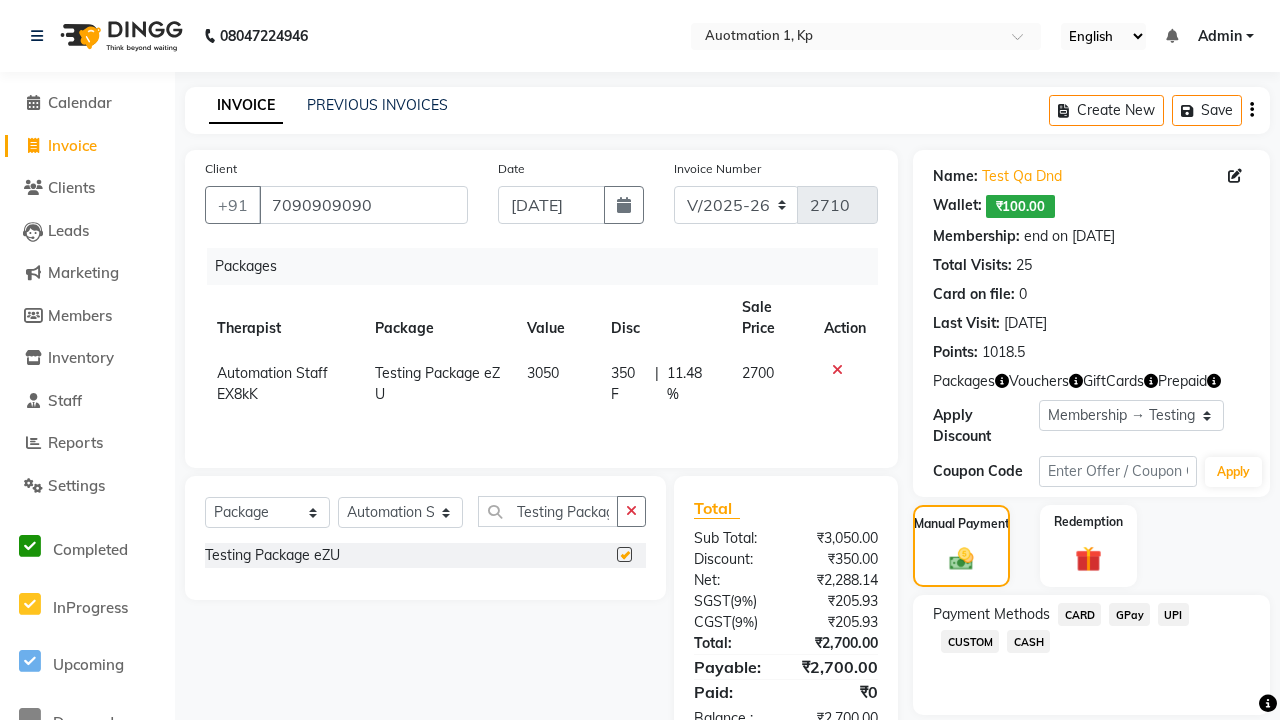 click on "CARD" 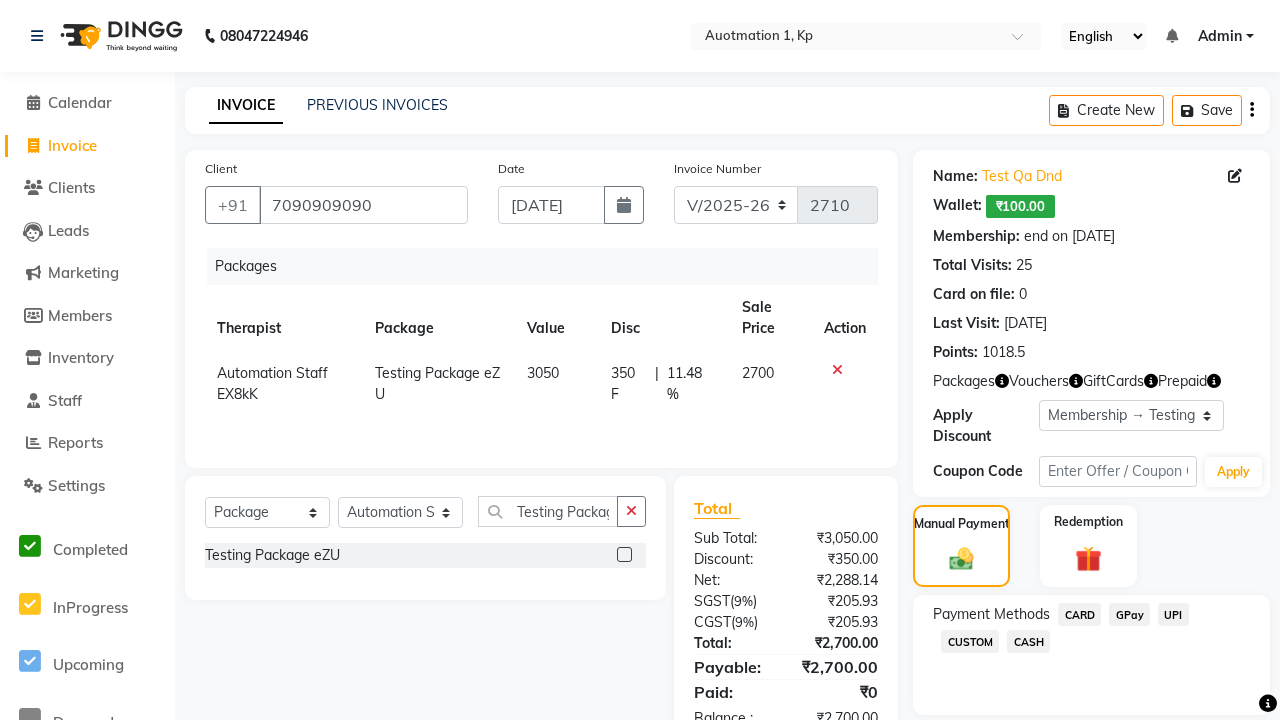 checkbox on "false" 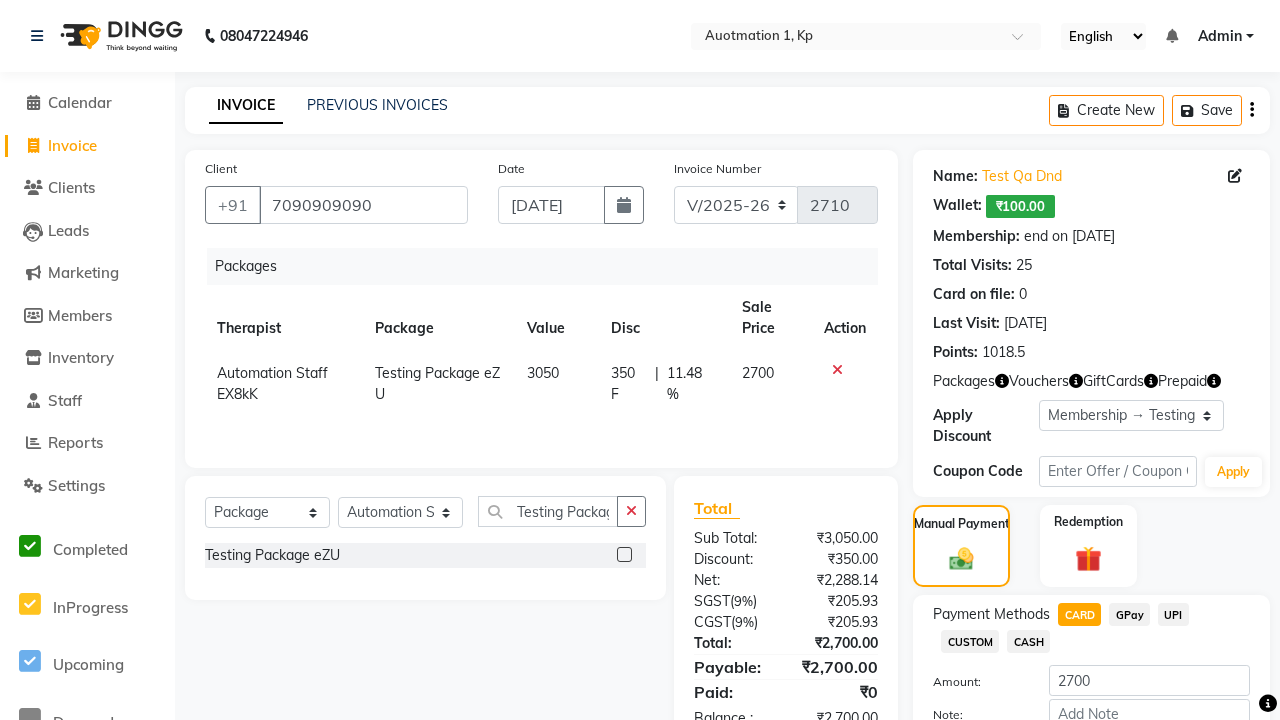 click on "Add Payment" 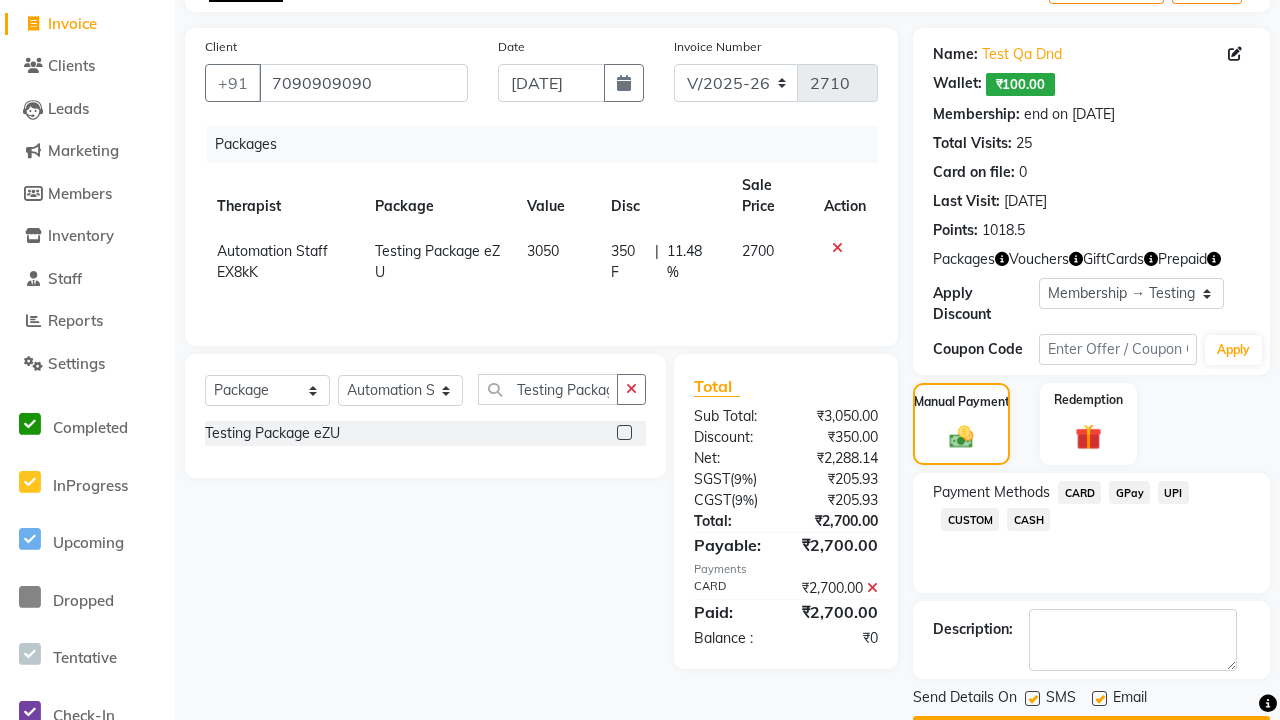 click 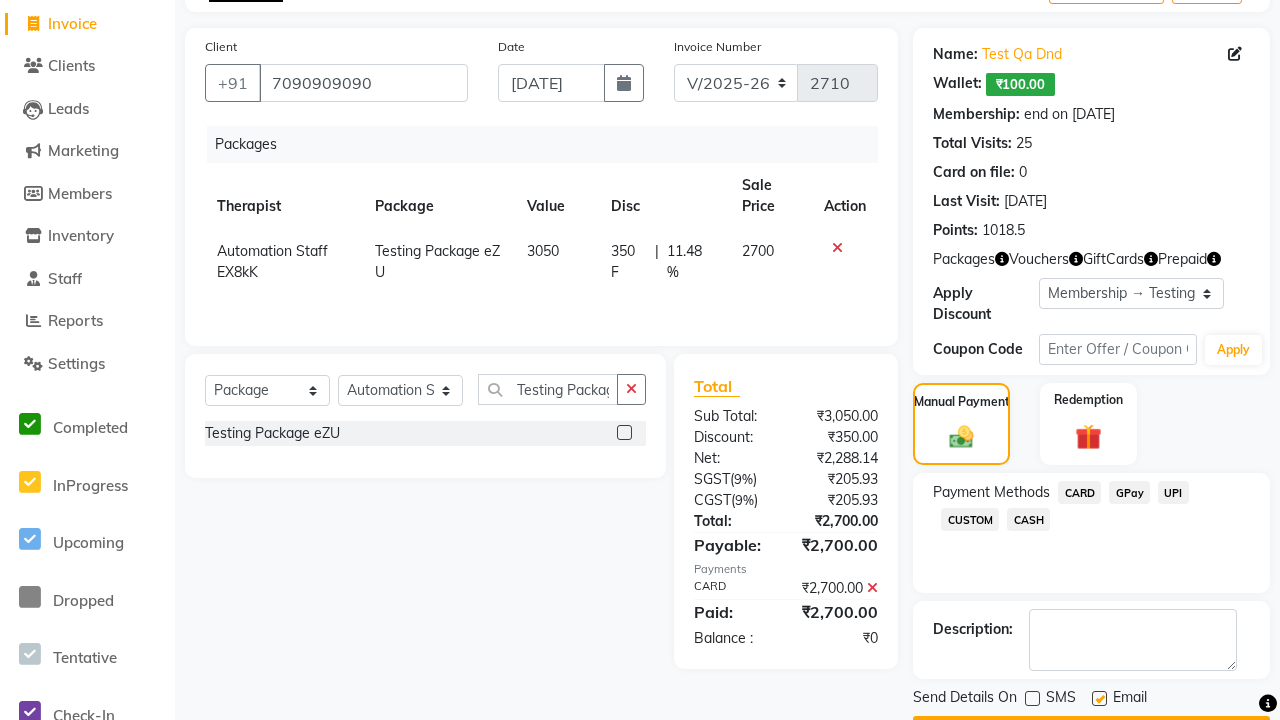 click 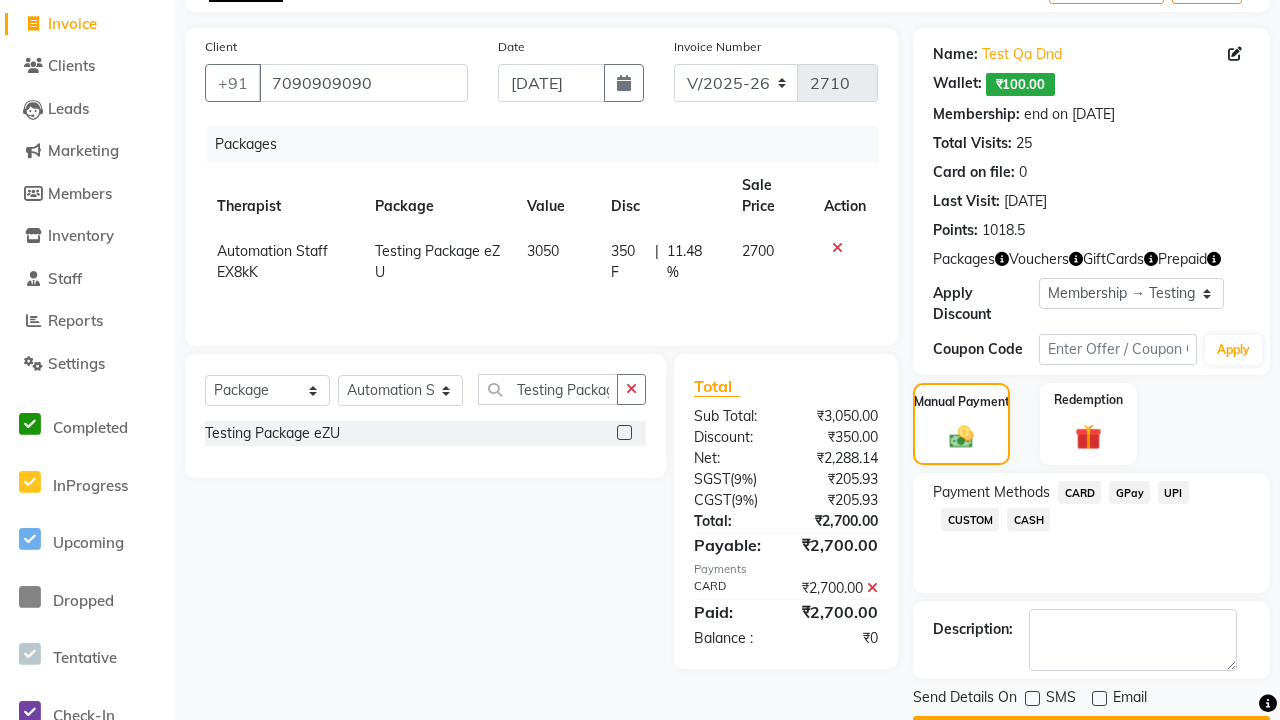 click on "Checkout" 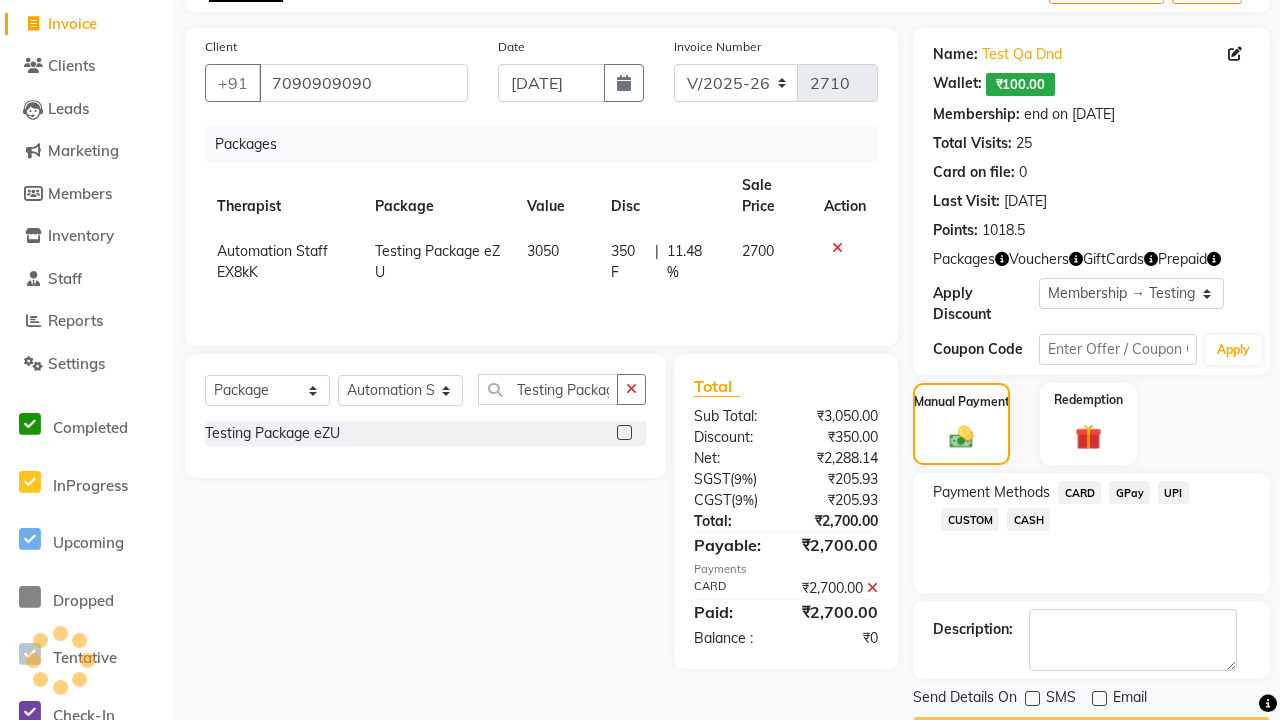 scroll, scrollTop: 149, scrollLeft: 0, axis: vertical 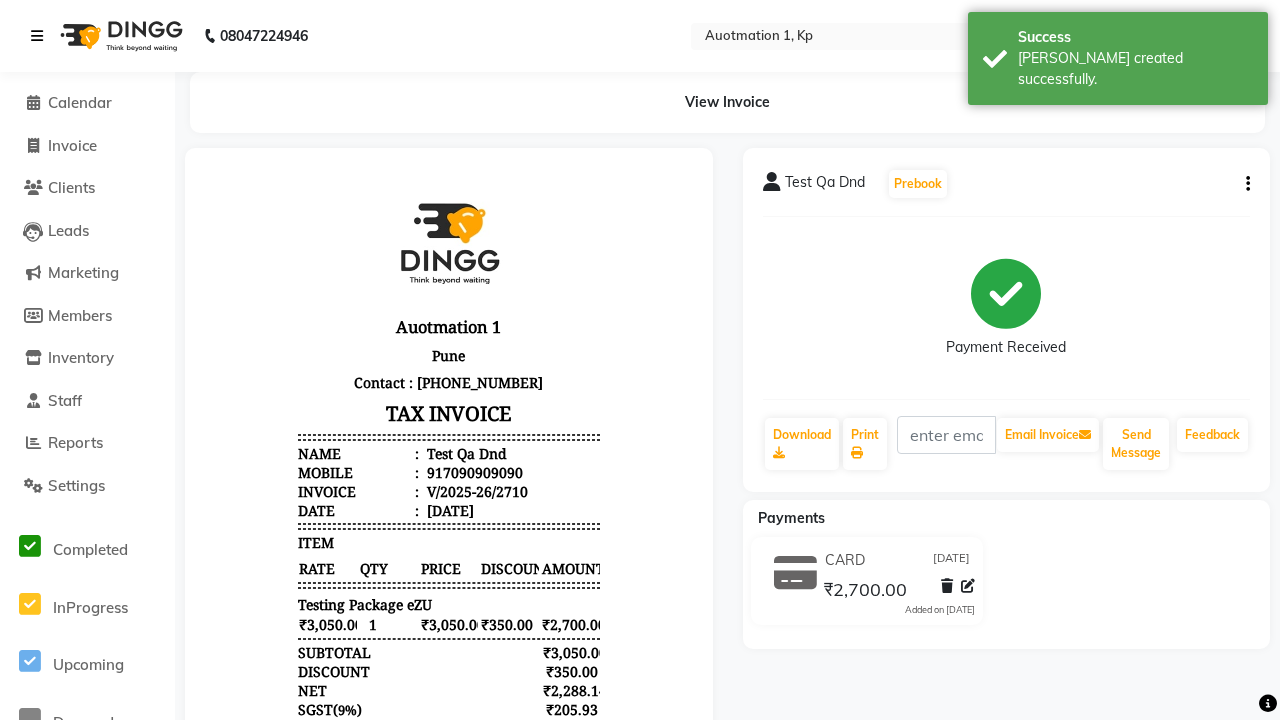 click on "[PERSON_NAME] created successfully." at bounding box center [1135, 69] 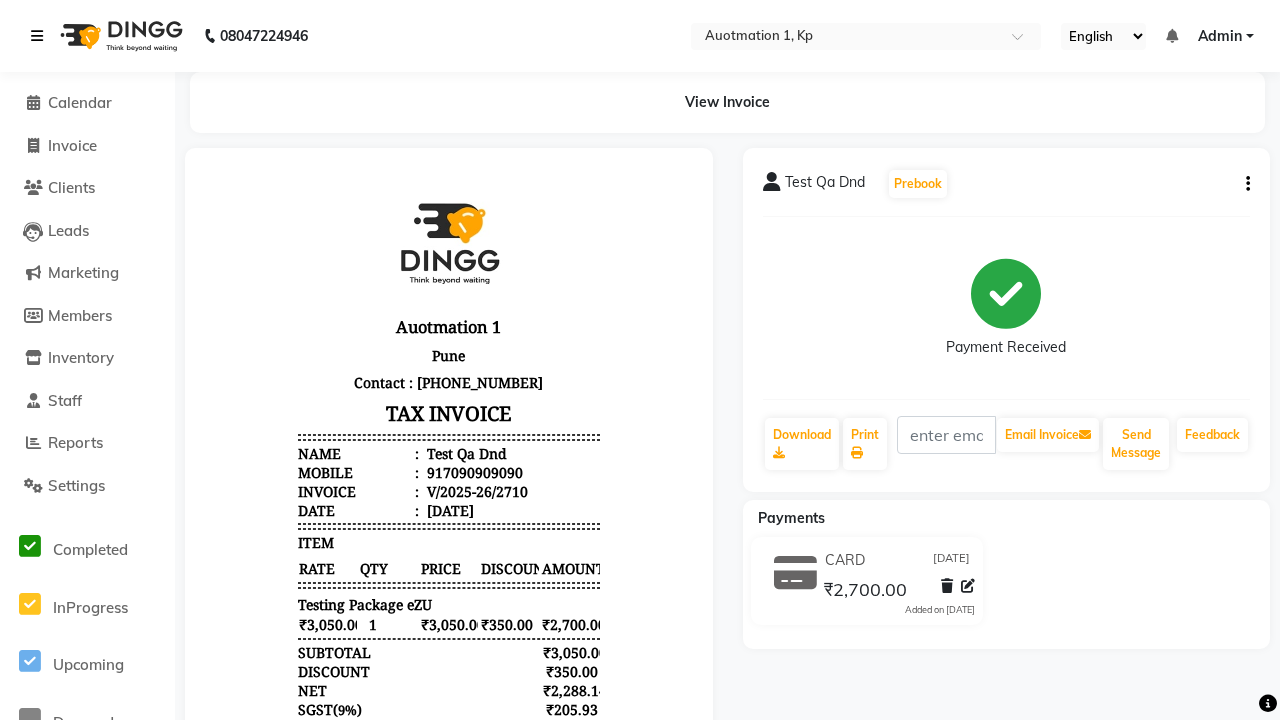 click at bounding box center [37, 36] 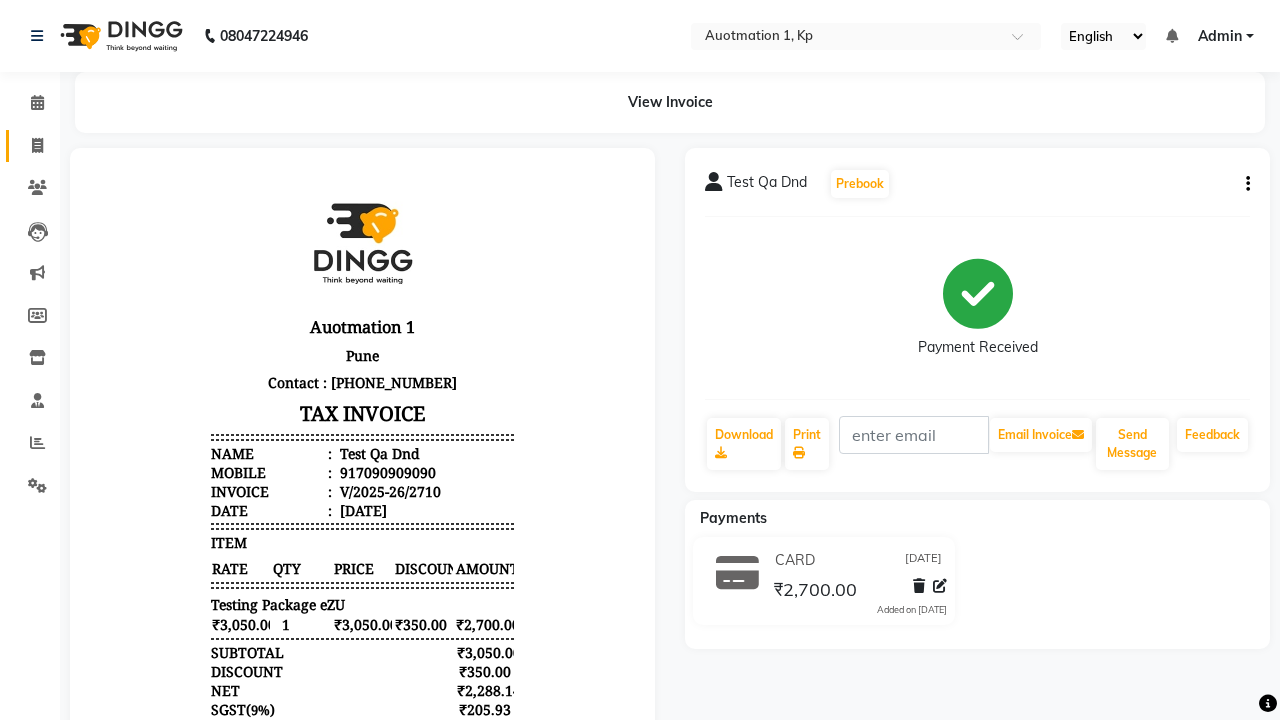click 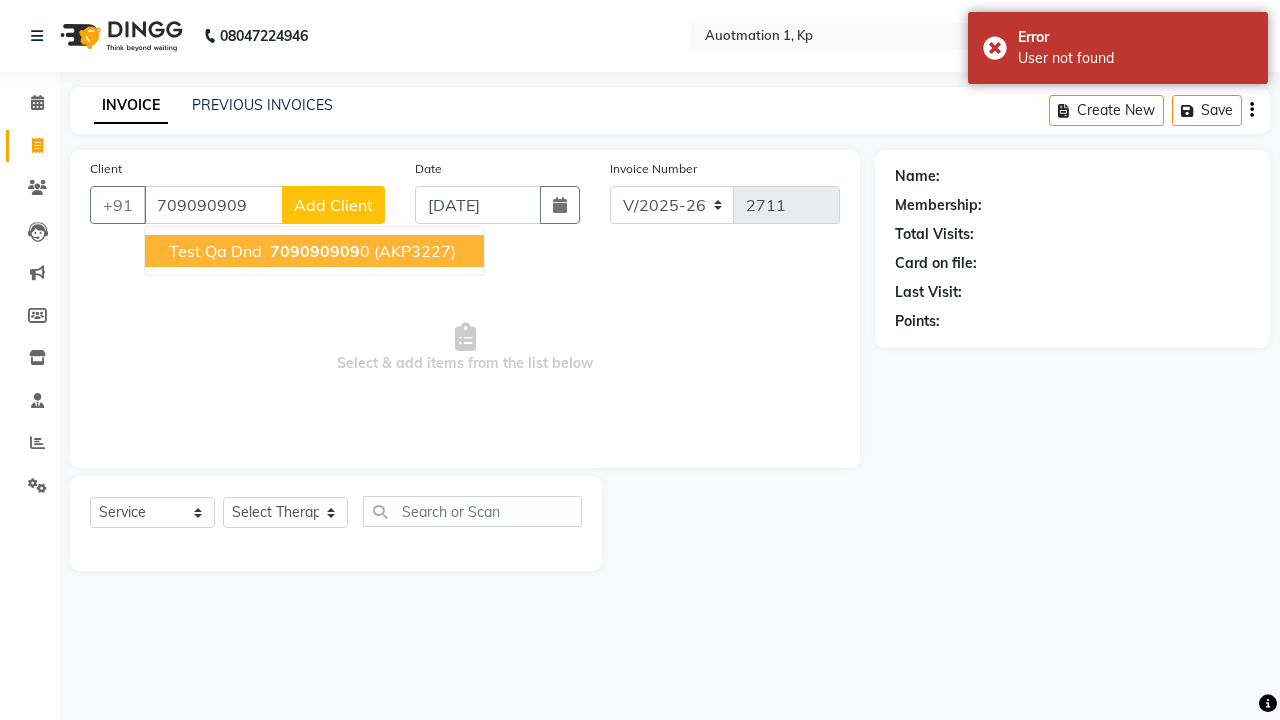 click on "709090909" at bounding box center (315, 251) 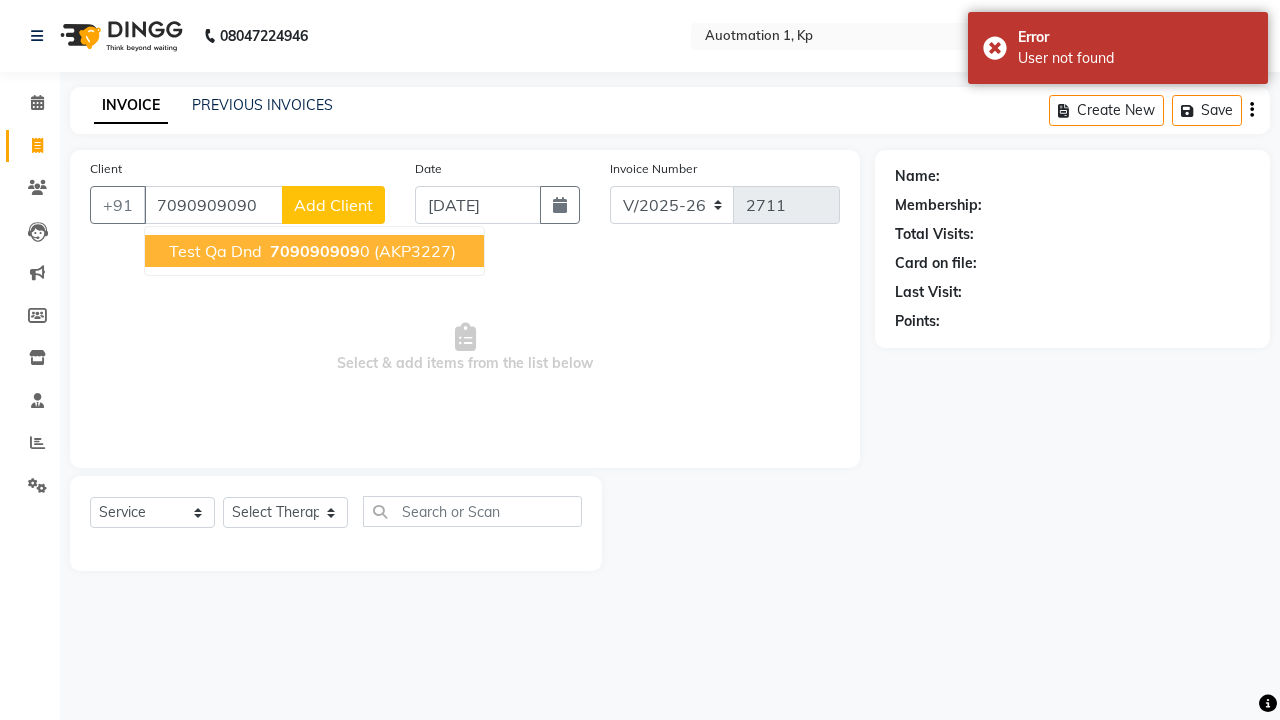 type on "7090909090" 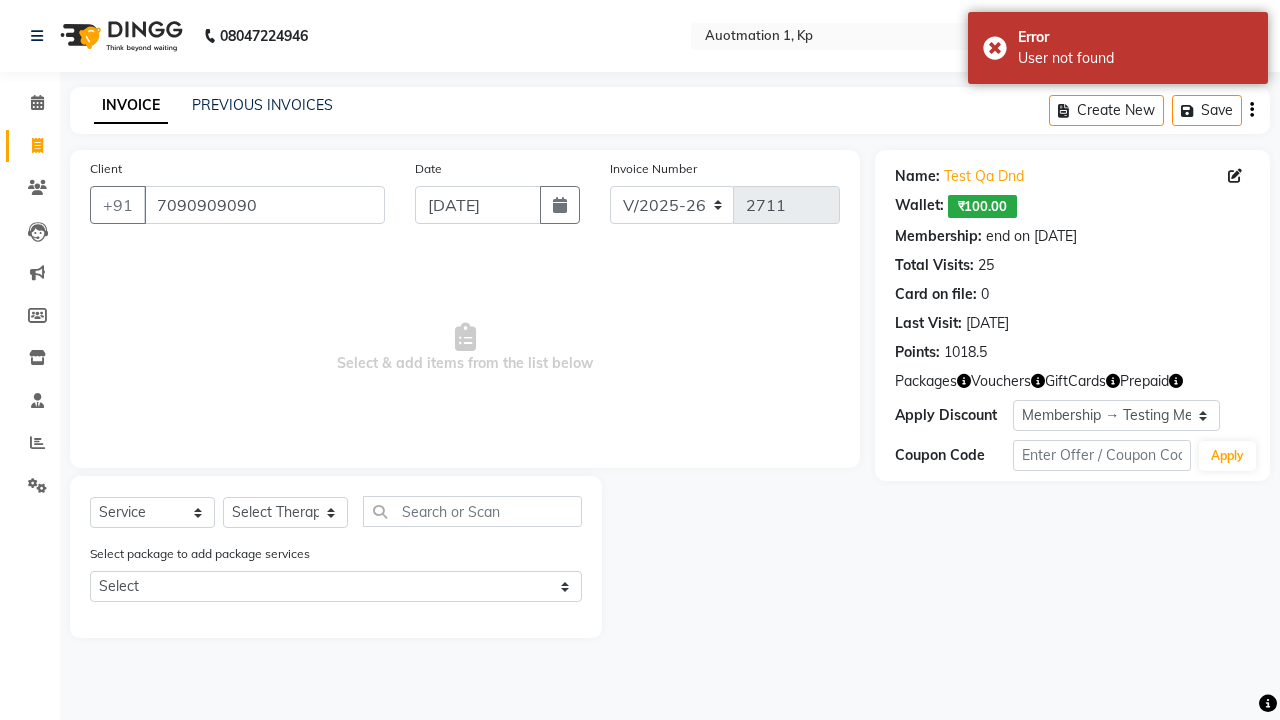 select on "0:" 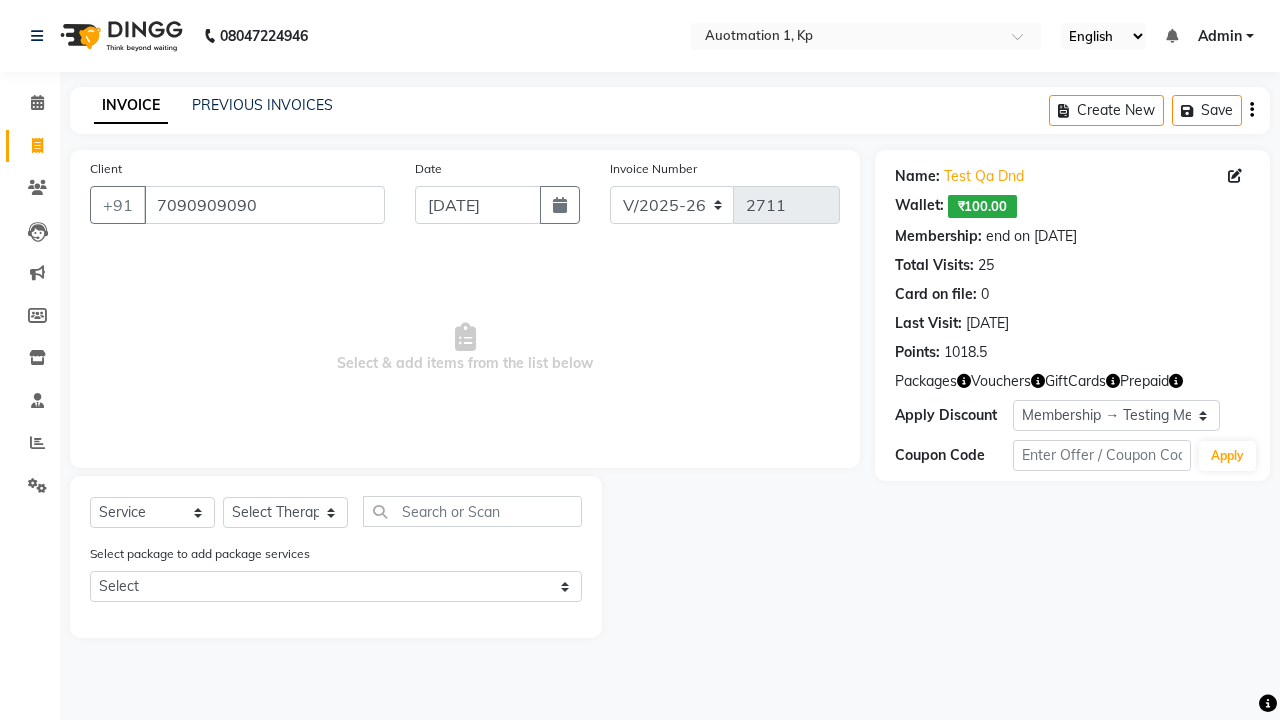 select on "5439" 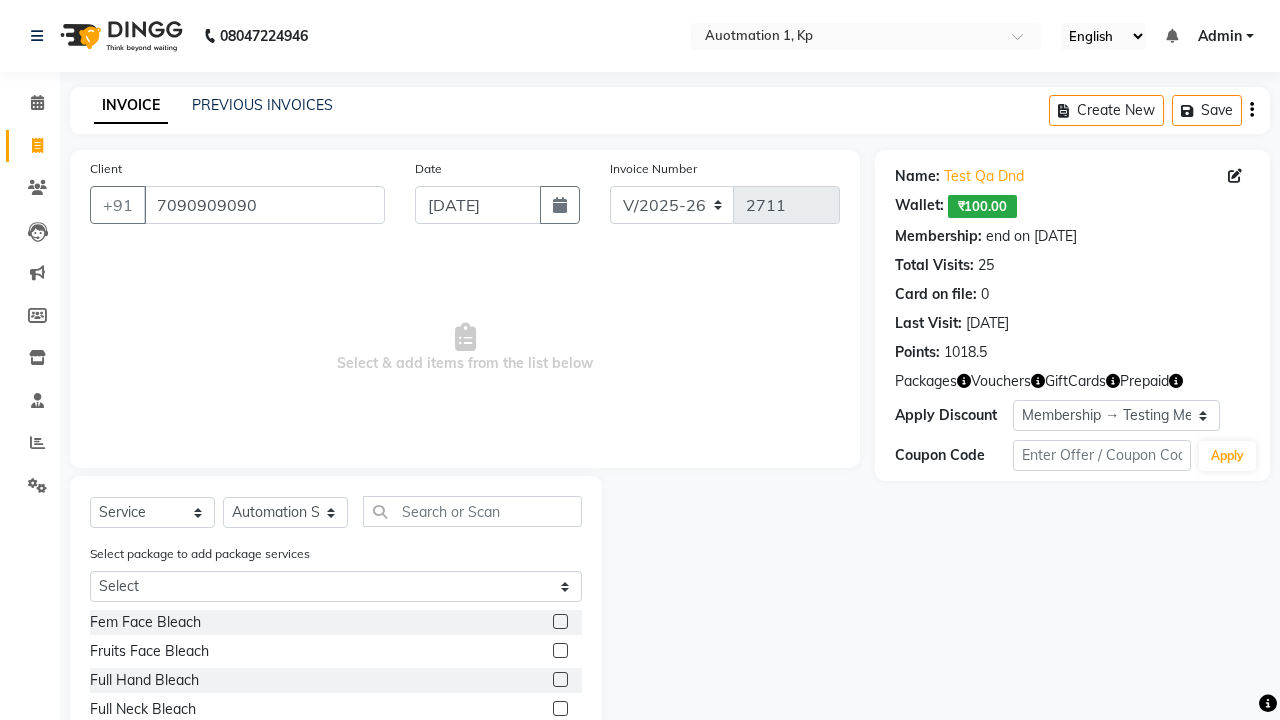click 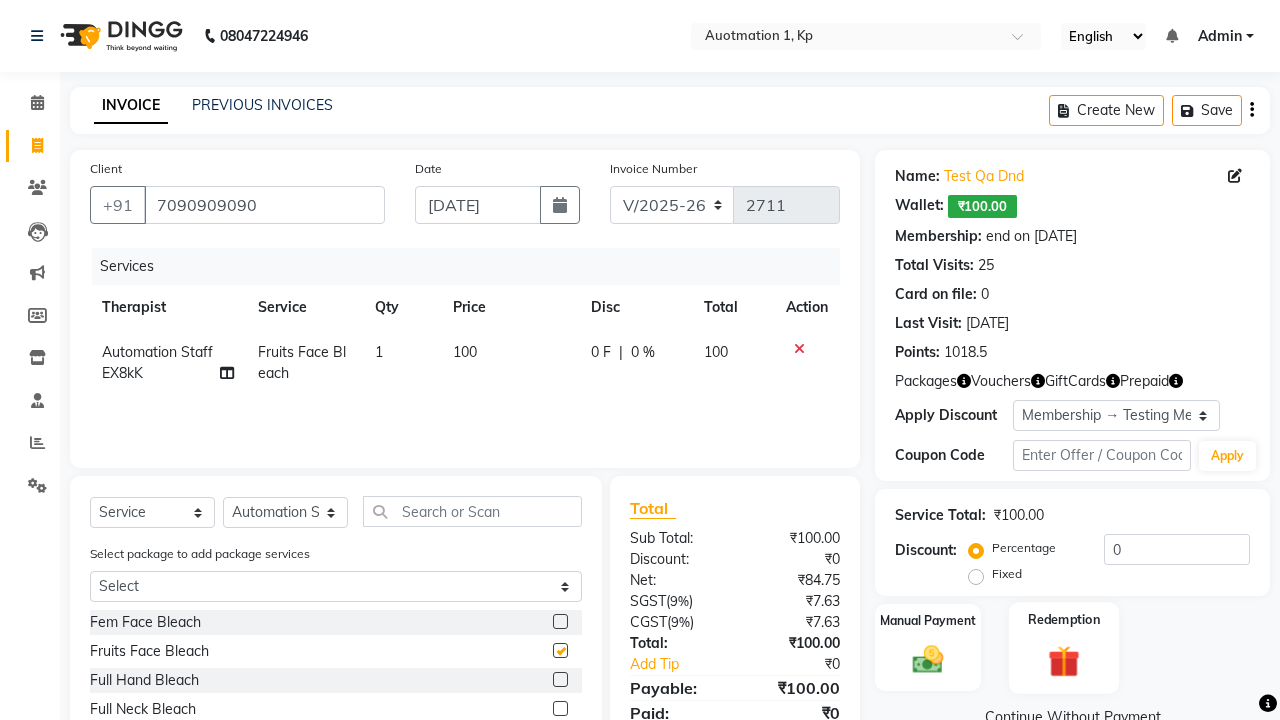 click 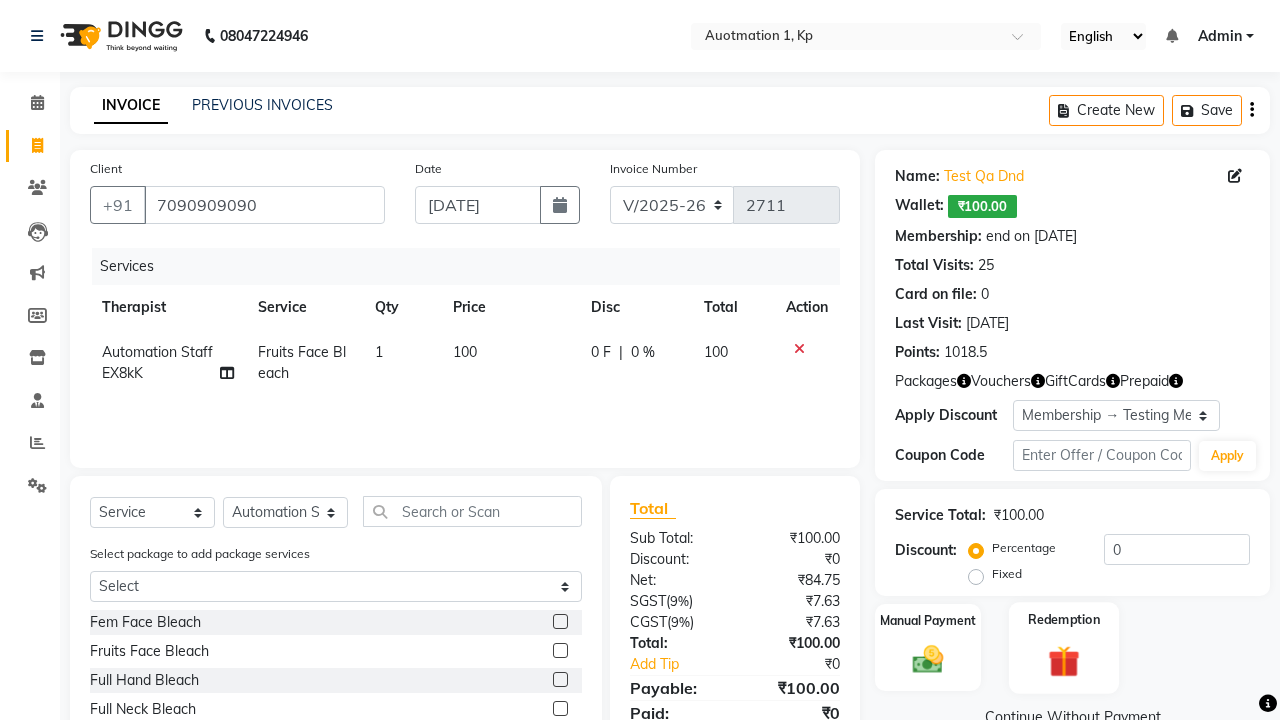 checkbox on "false" 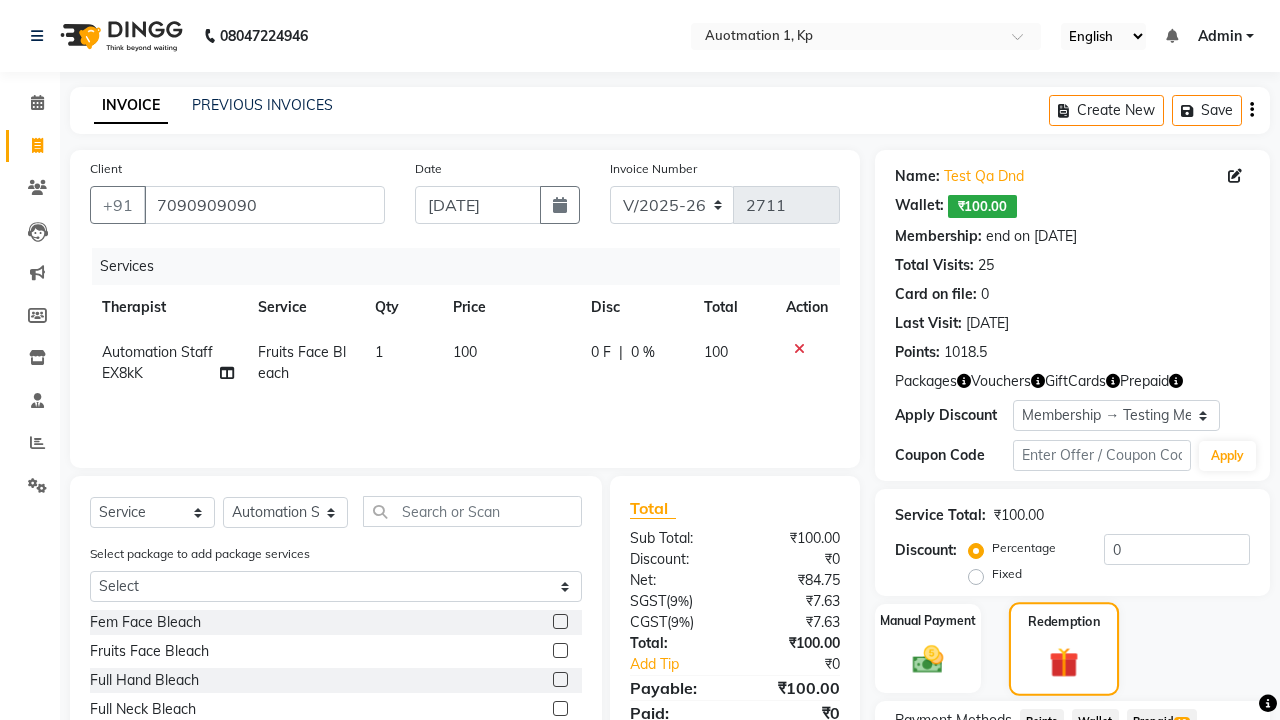 scroll, scrollTop: 38, scrollLeft: 0, axis: vertical 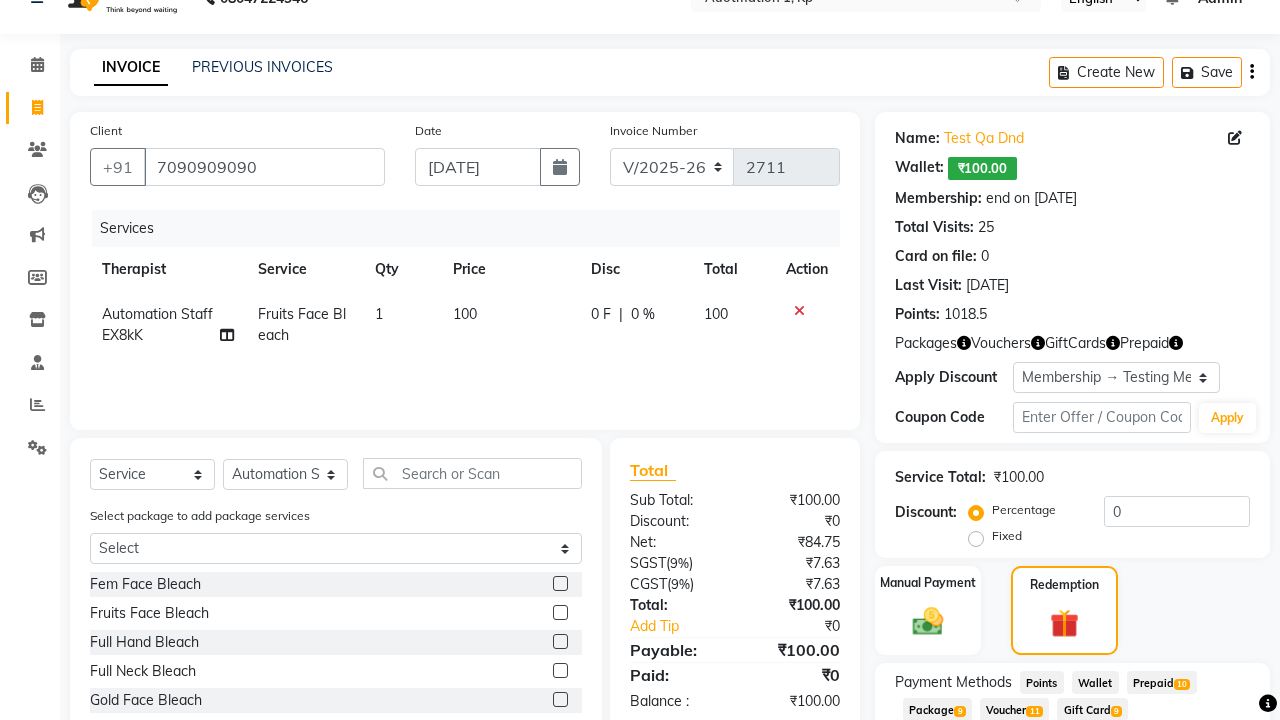 click on "Package  9" 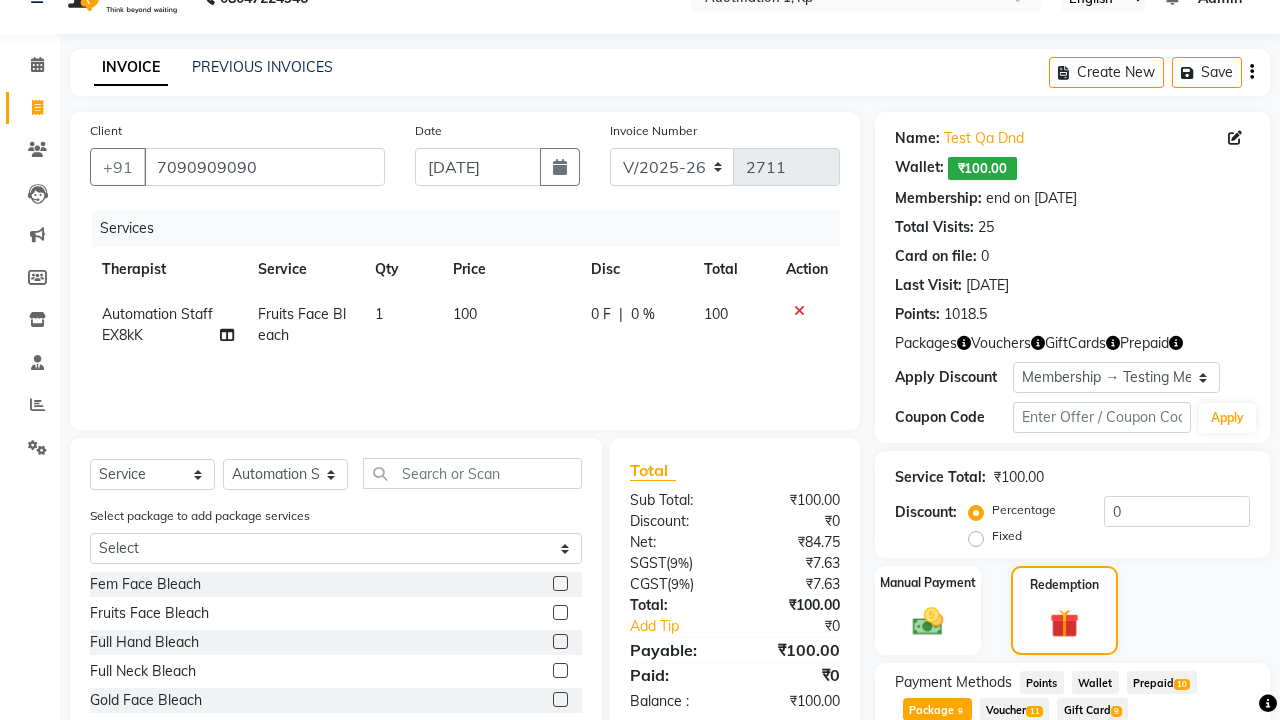 scroll, scrollTop: 0, scrollLeft: 5, axis: horizontal 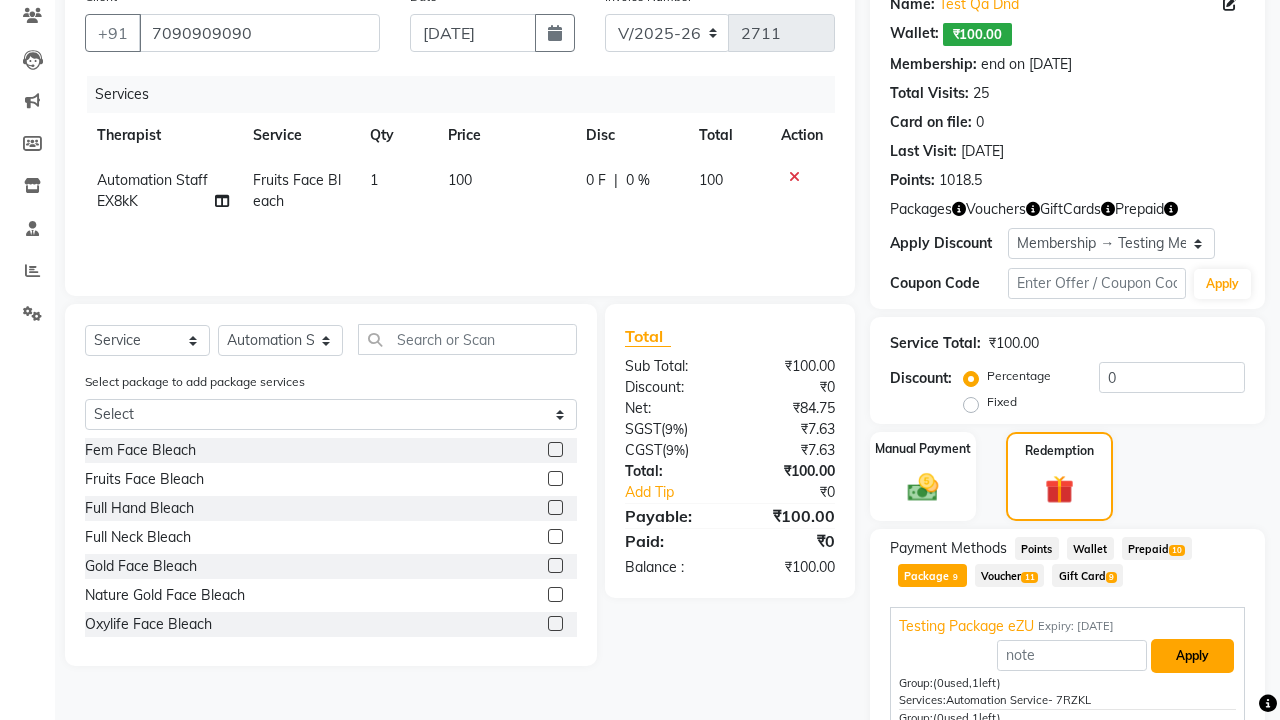 click on "Apply" at bounding box center [1192, 656] 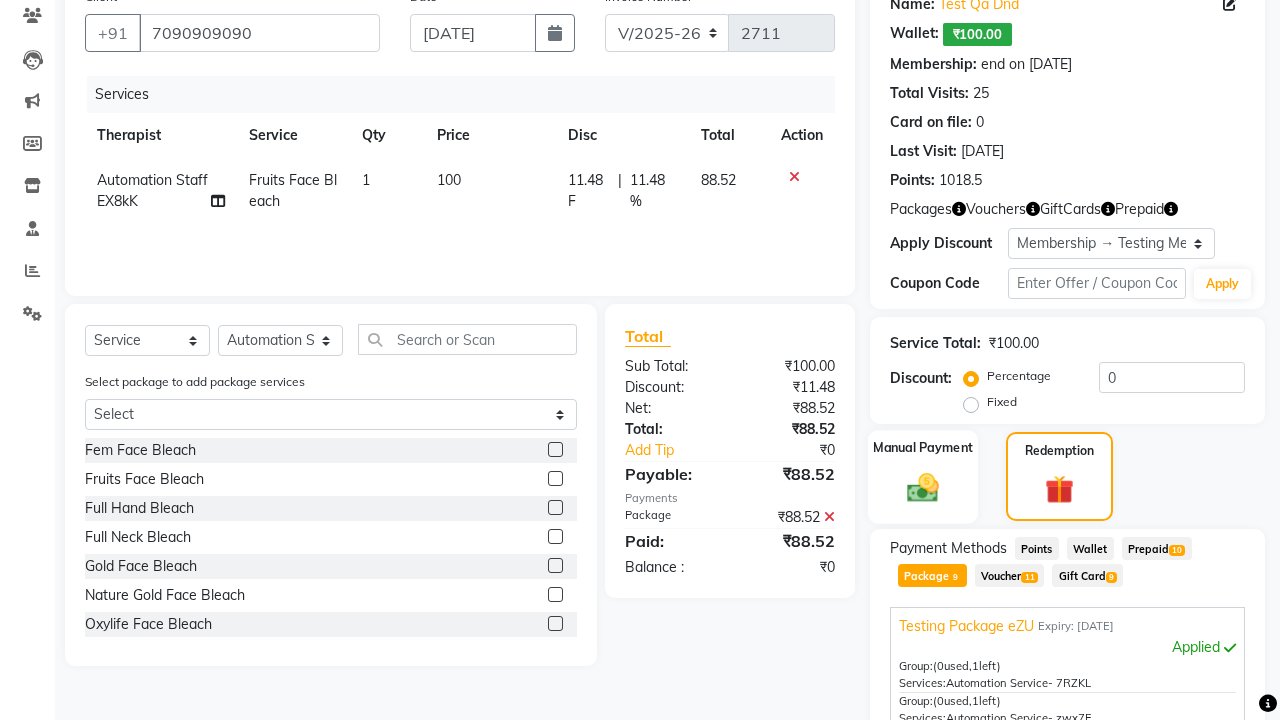 click 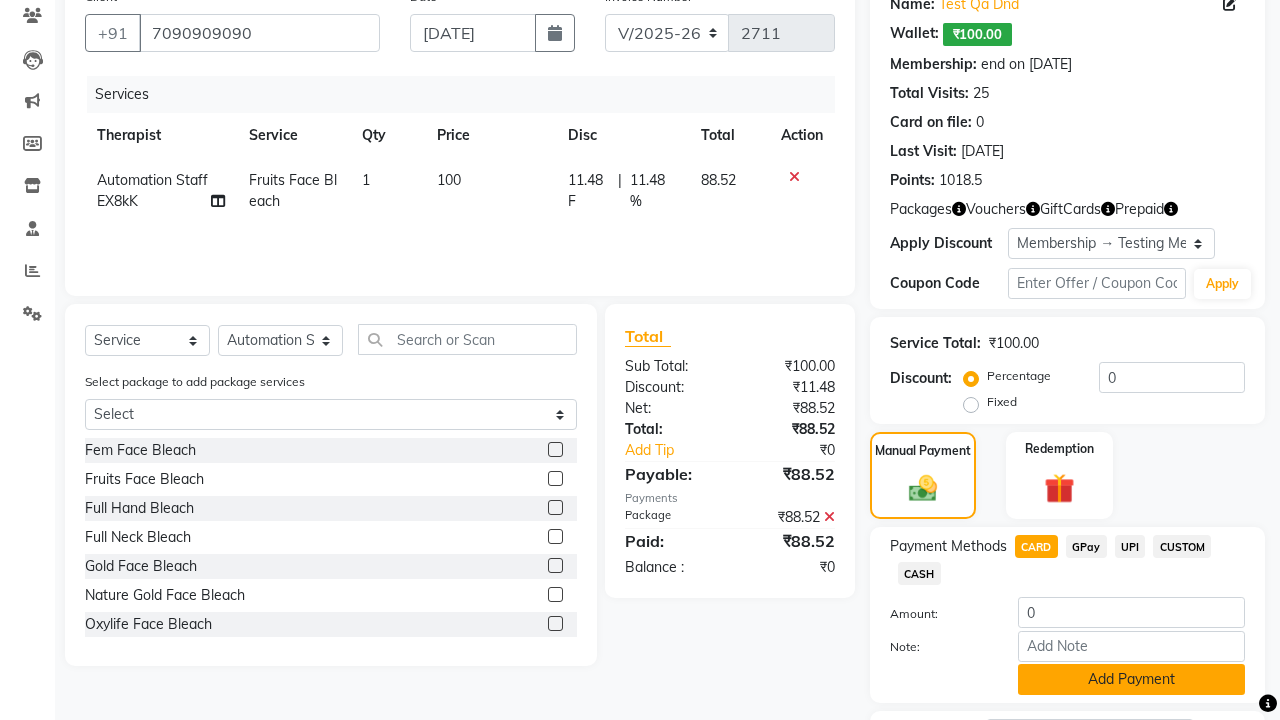 click on "Add Payment" 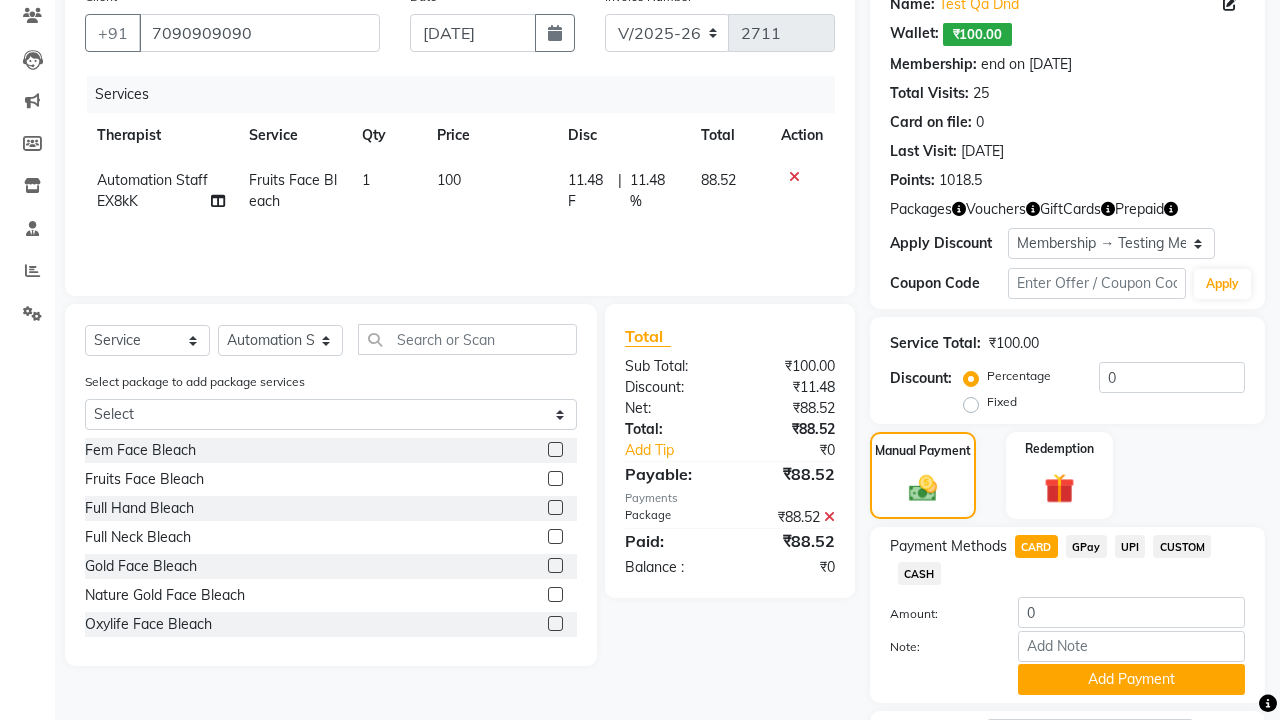 click 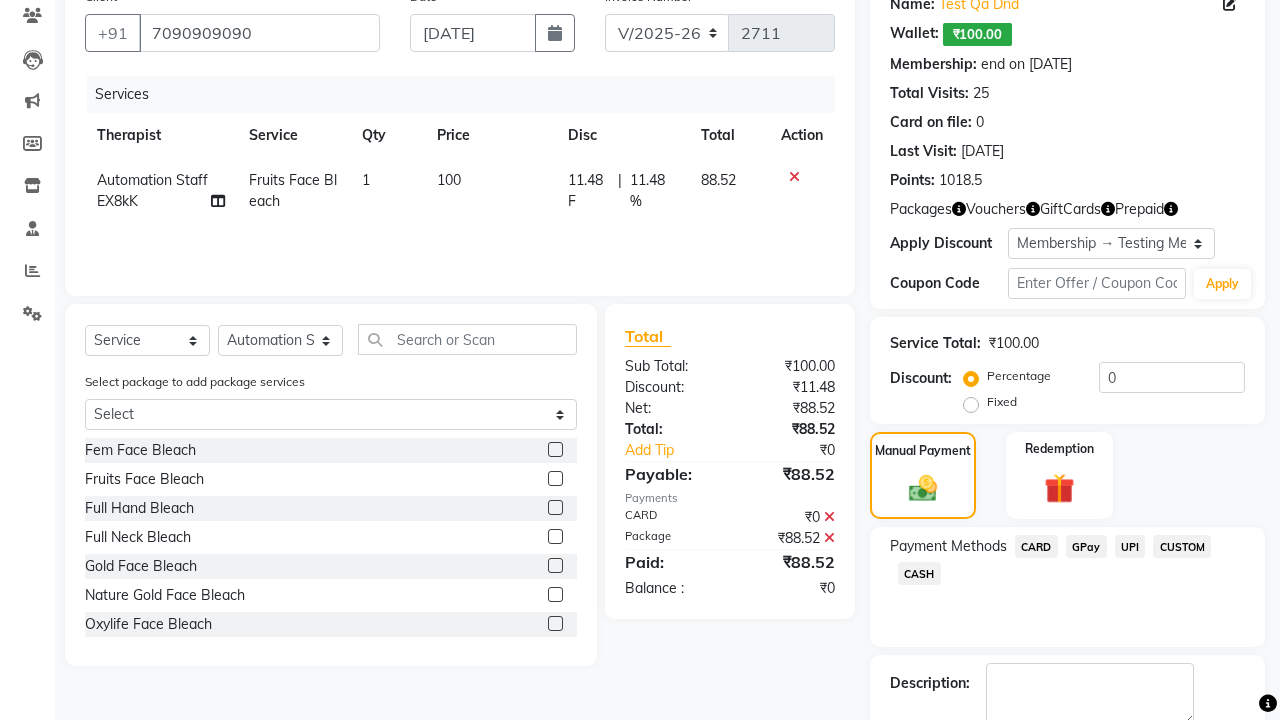 scroll, scrollTop: 283, scrollLeft: 0, axis: vertical 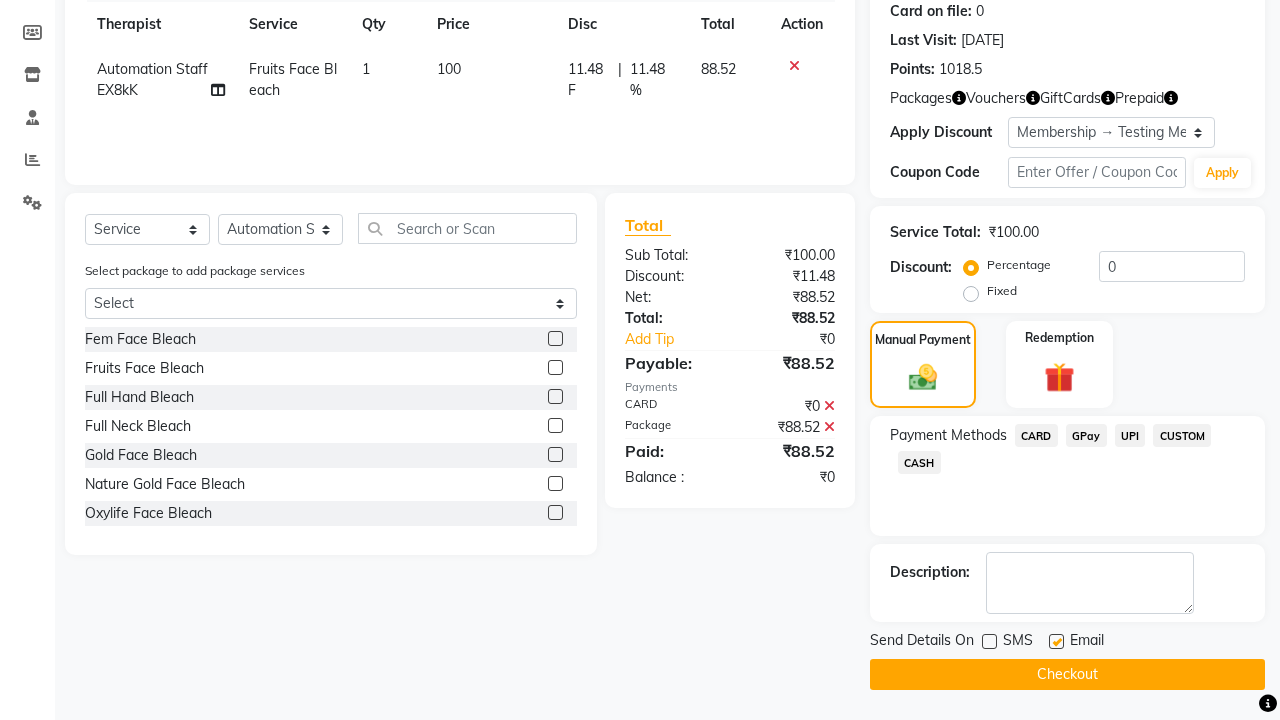 click 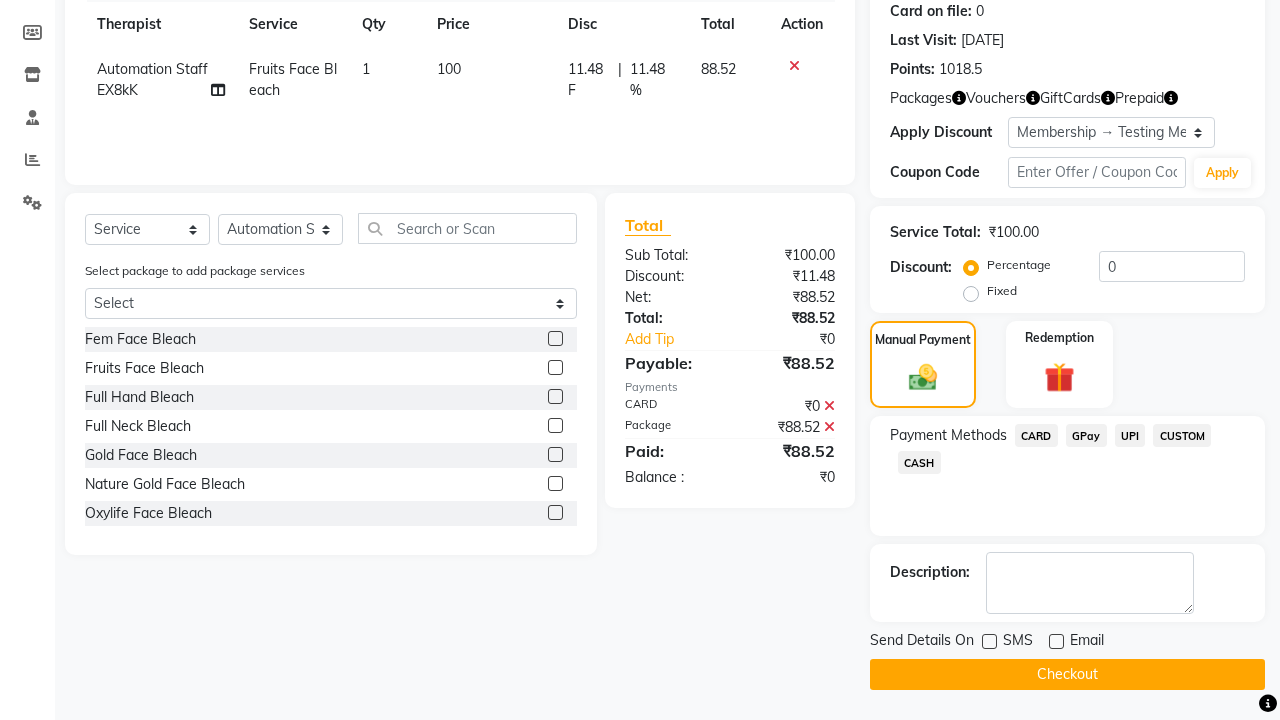 click on "Checkout" 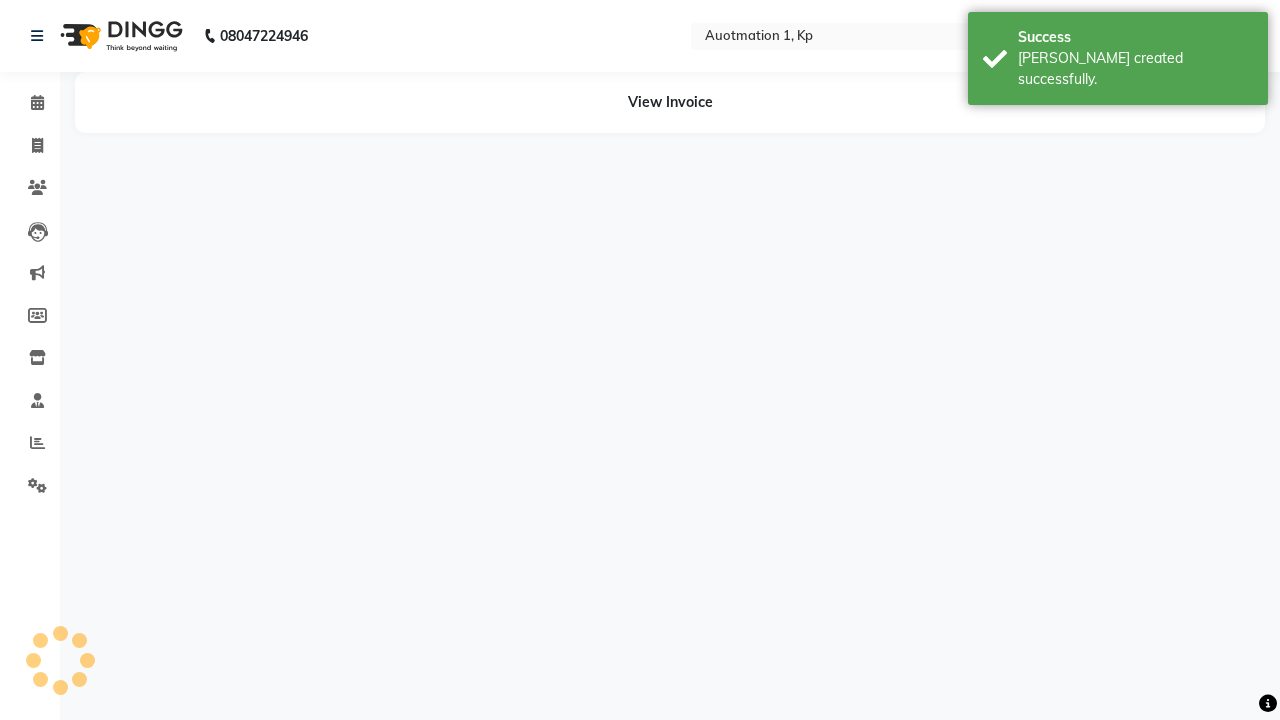 scroll, scrollTop: 0, scrollLeft: 0, axis: both 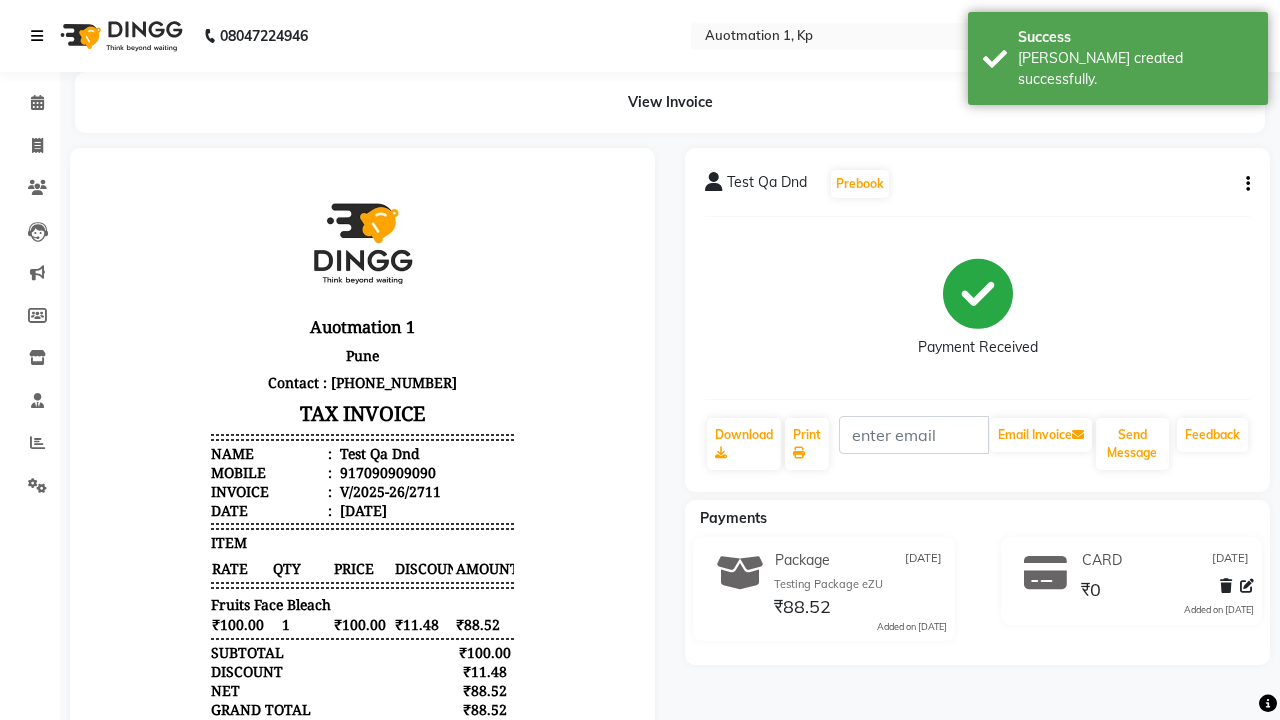 click on "[PERSON_NAME] created successfully." at bounding box center [1135, 69] 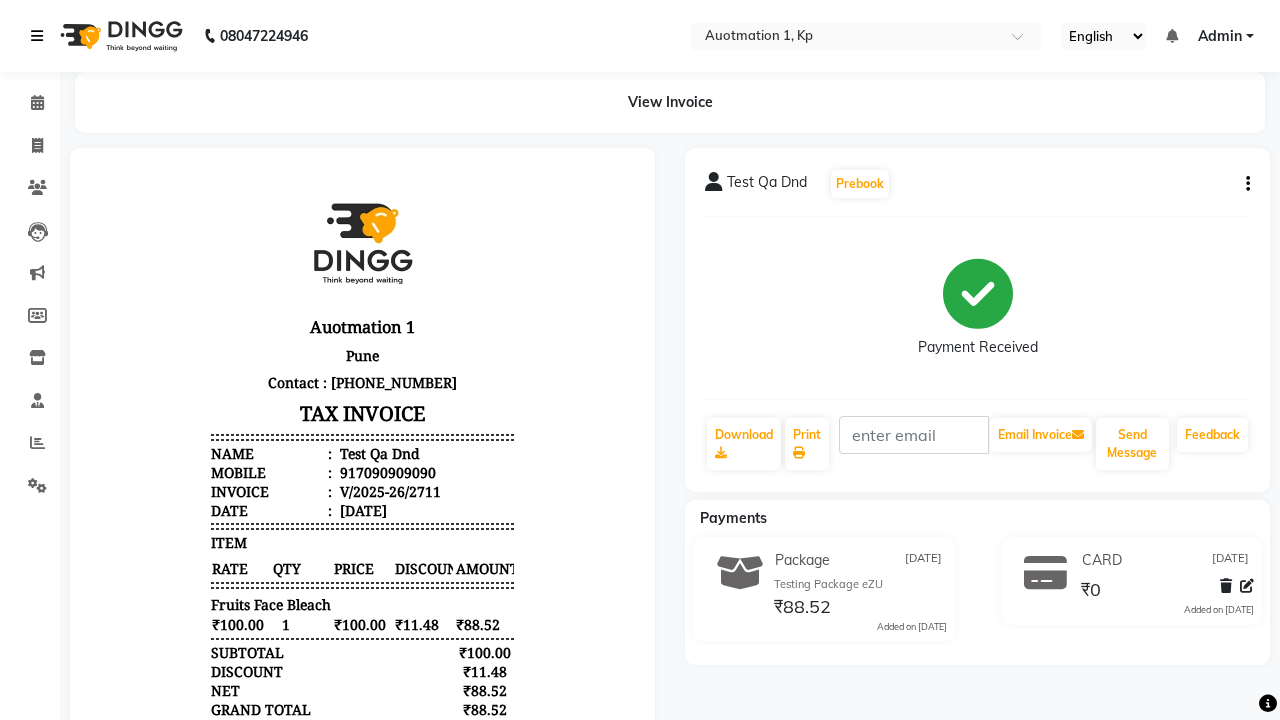 click at bounding box center (37, 36) 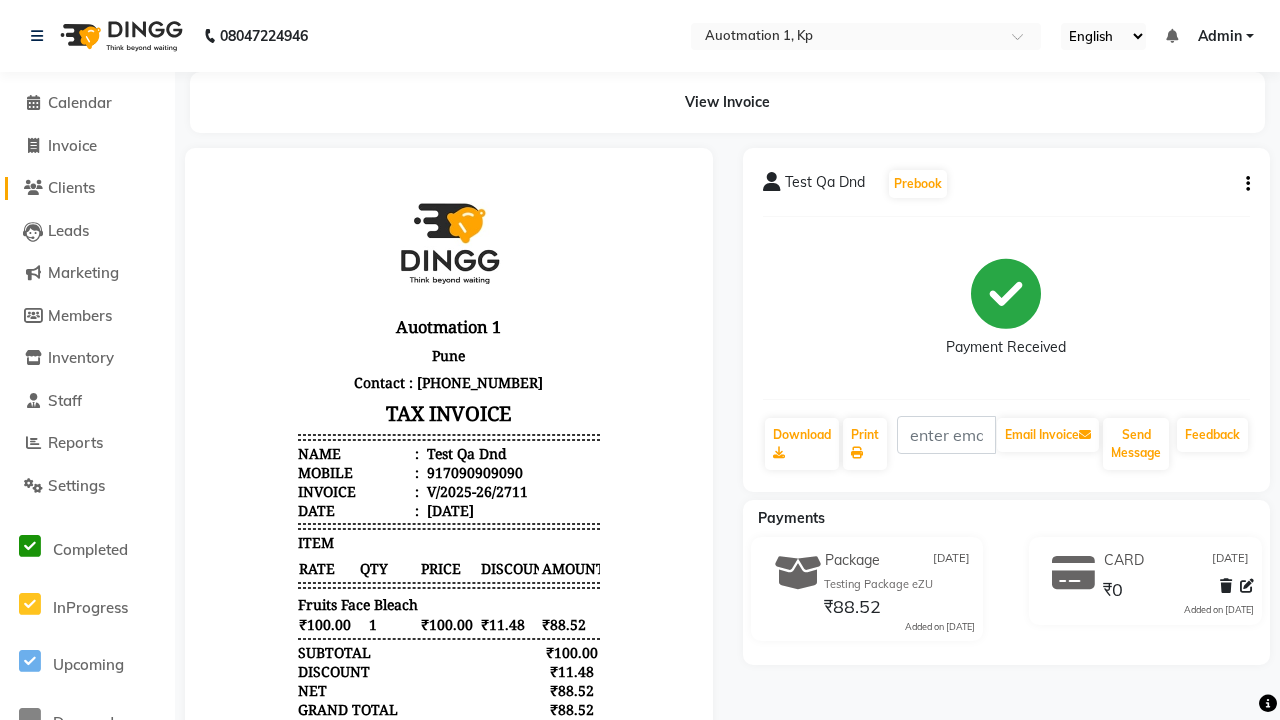 click on "Clients" 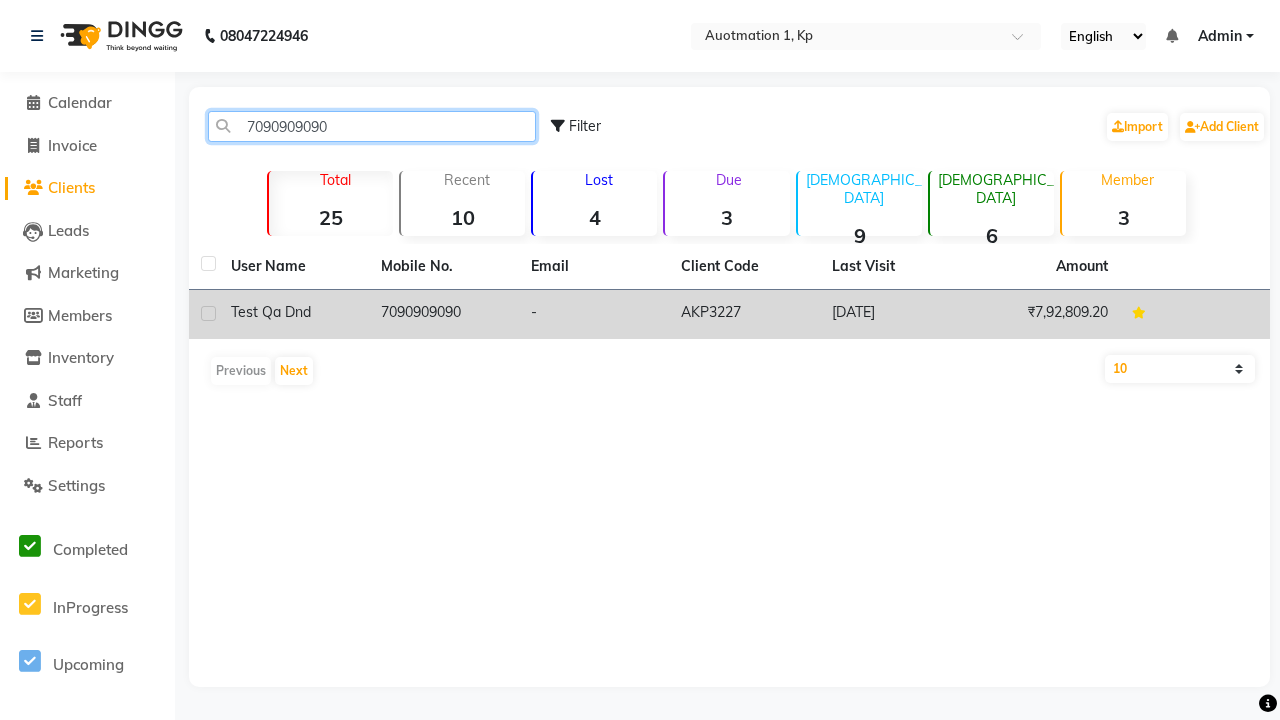 type on "7090909090" 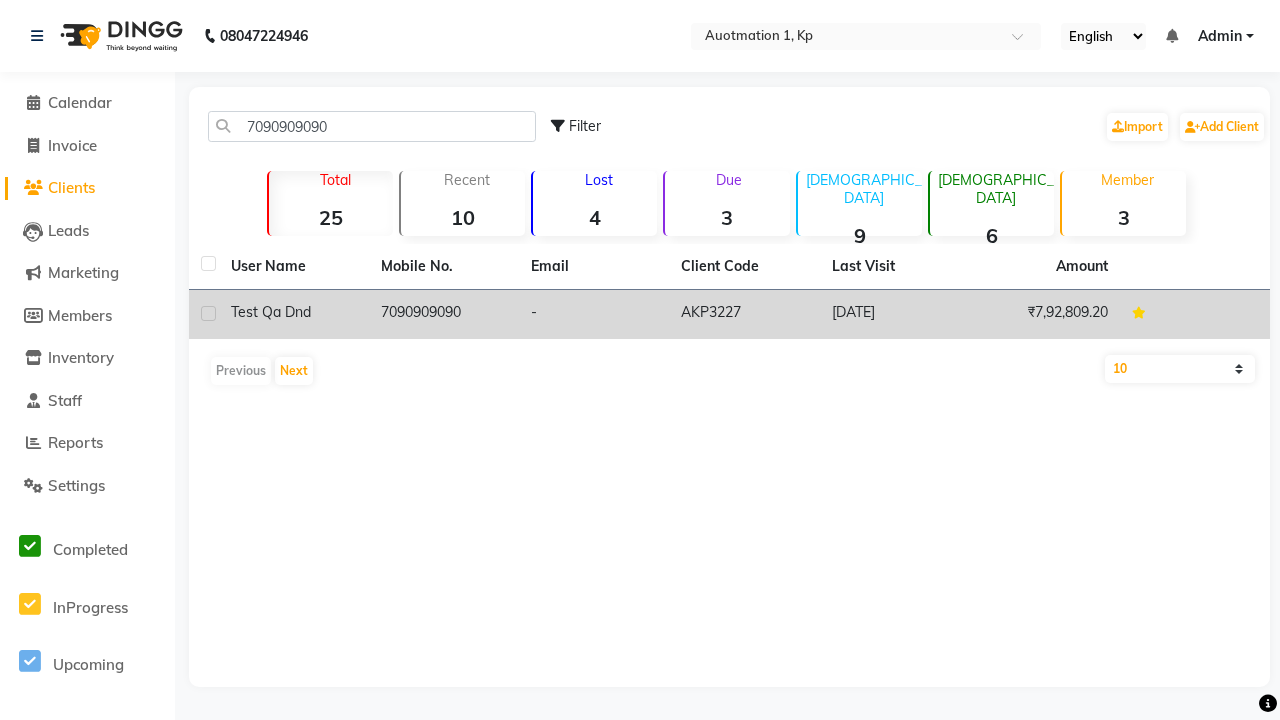 click on "7090909090" 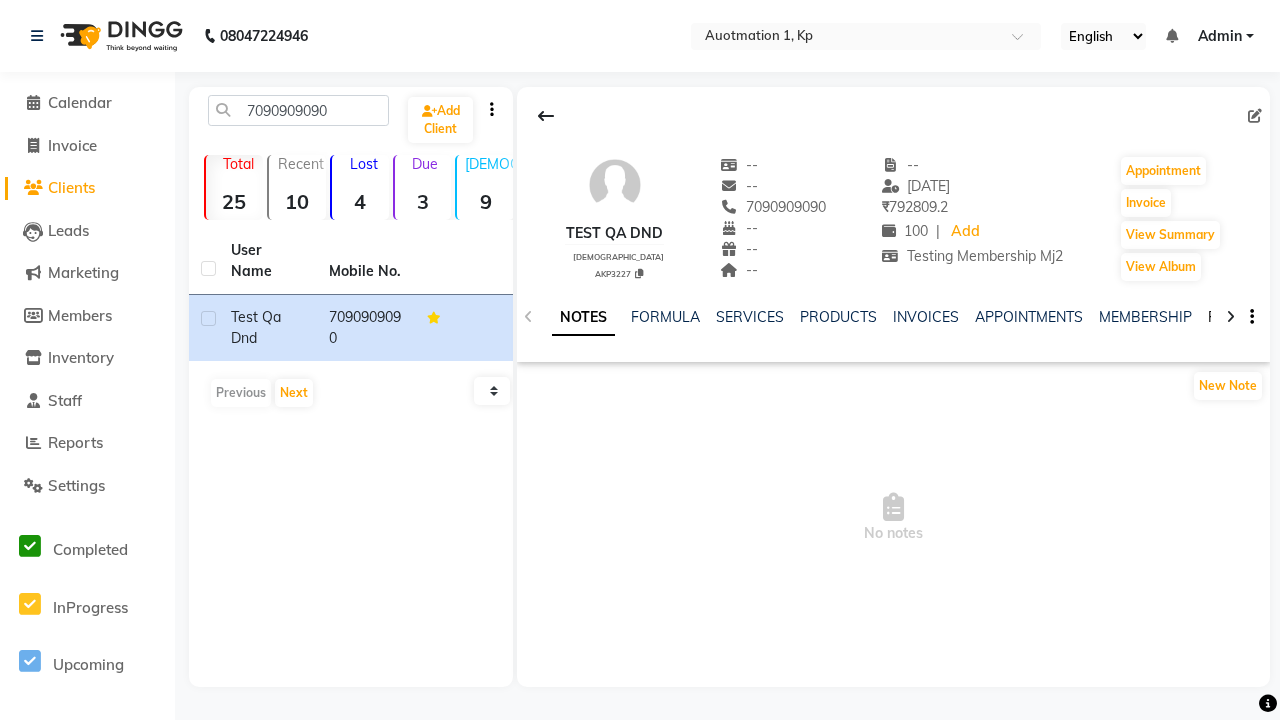 click on "PACKAGES" 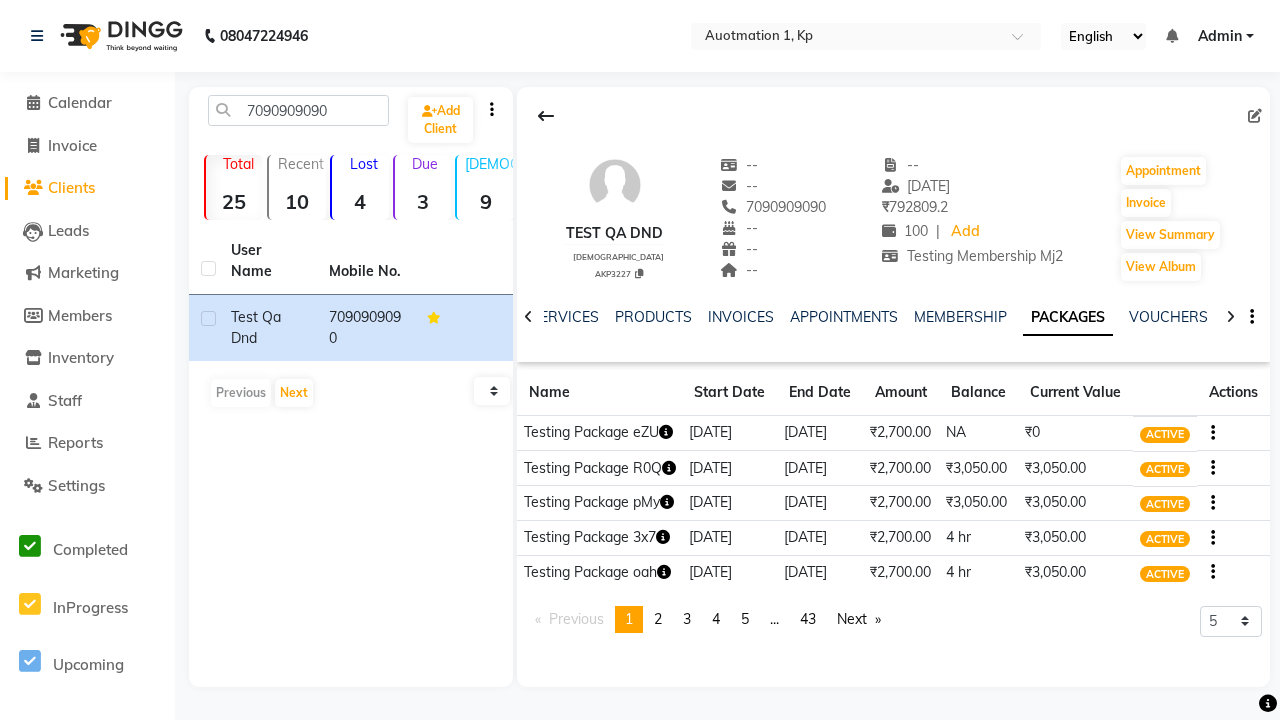 click 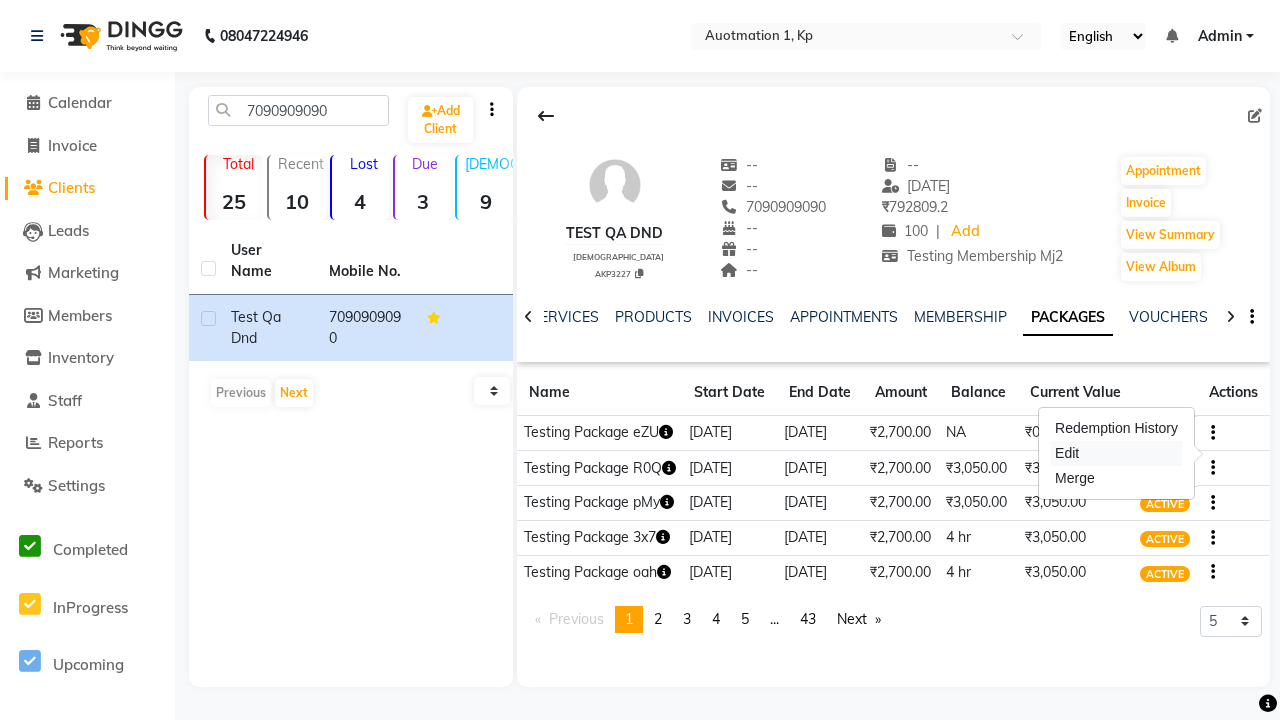 click on "Edit" at bounding box center [1116, 453] 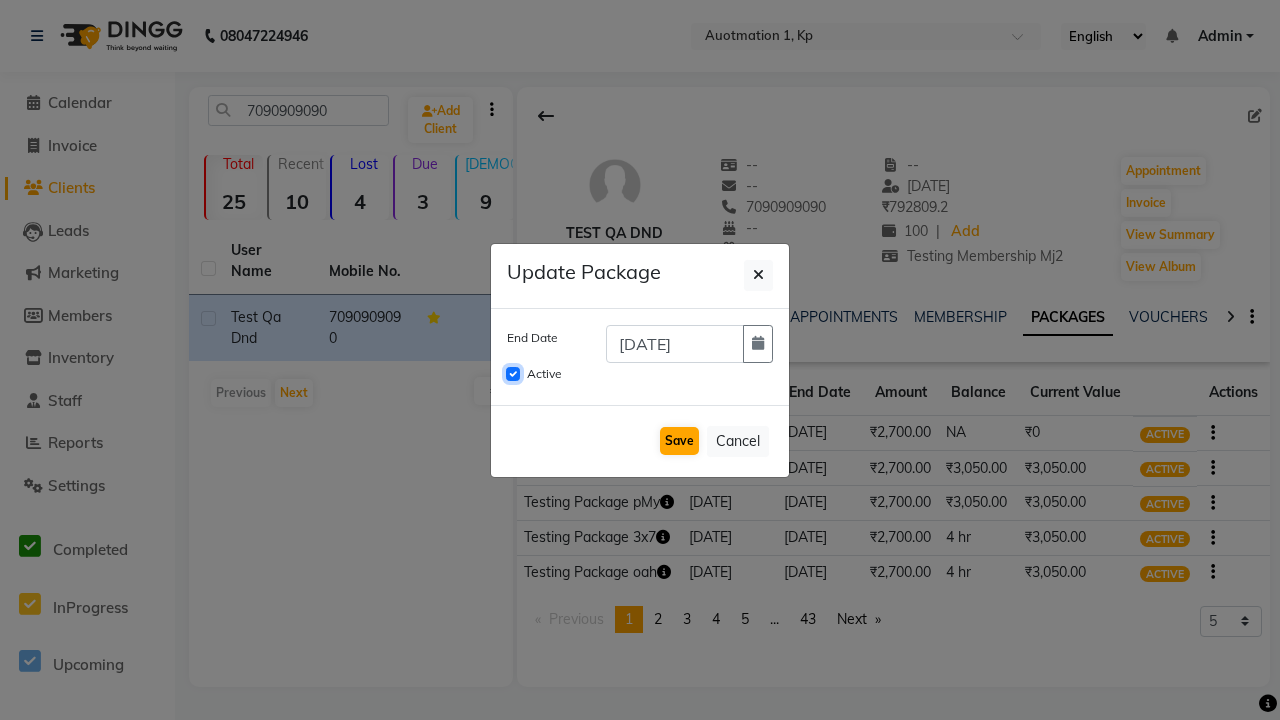 click on "Active" at bounding box center (513, 374) 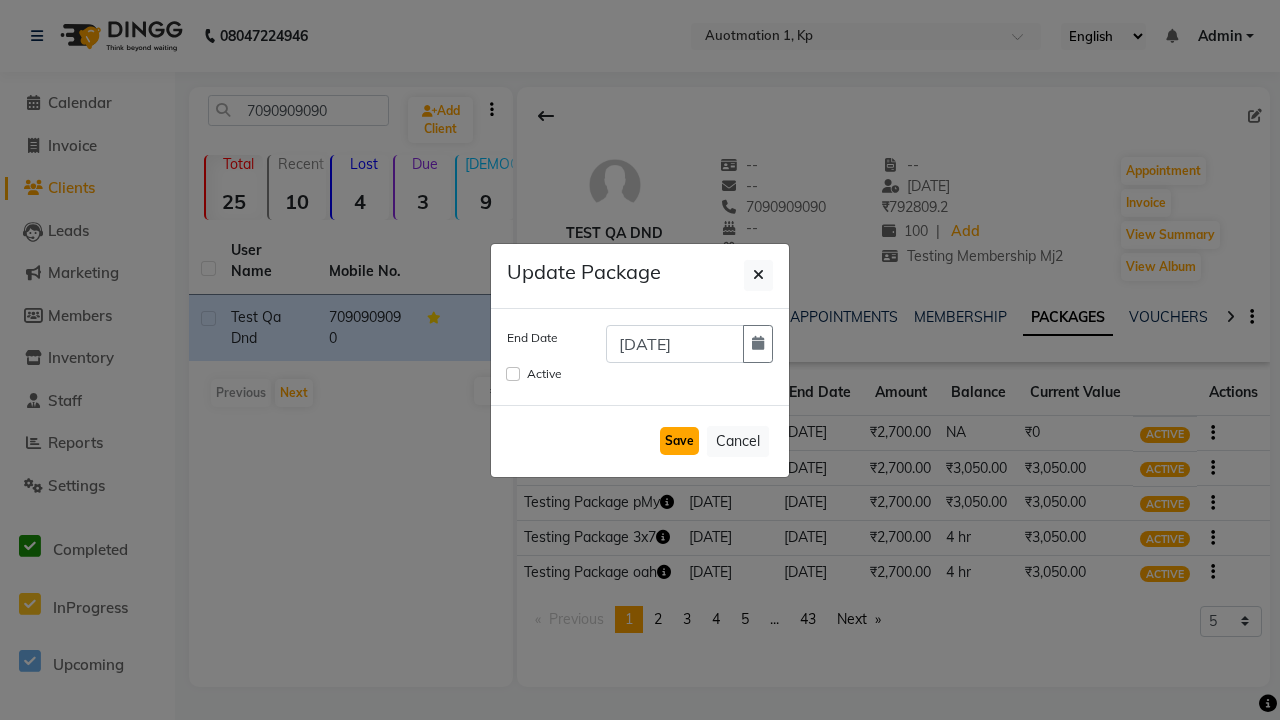 click on "Save" 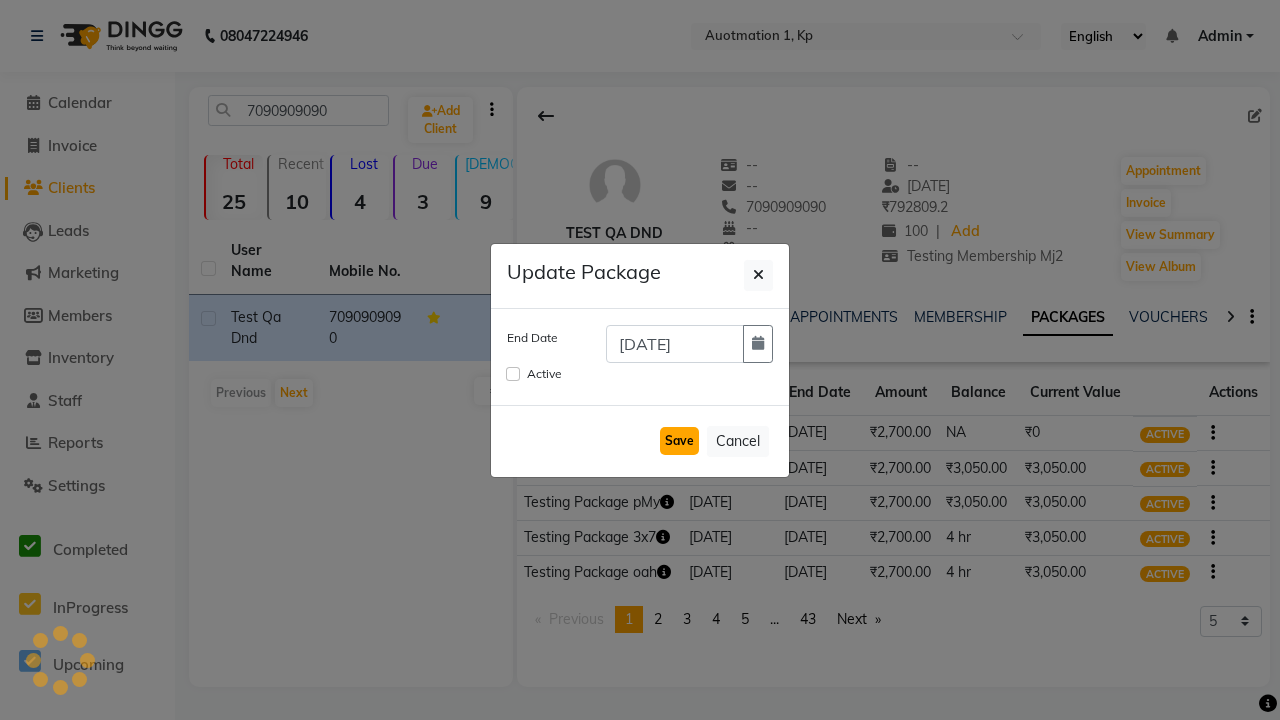 type 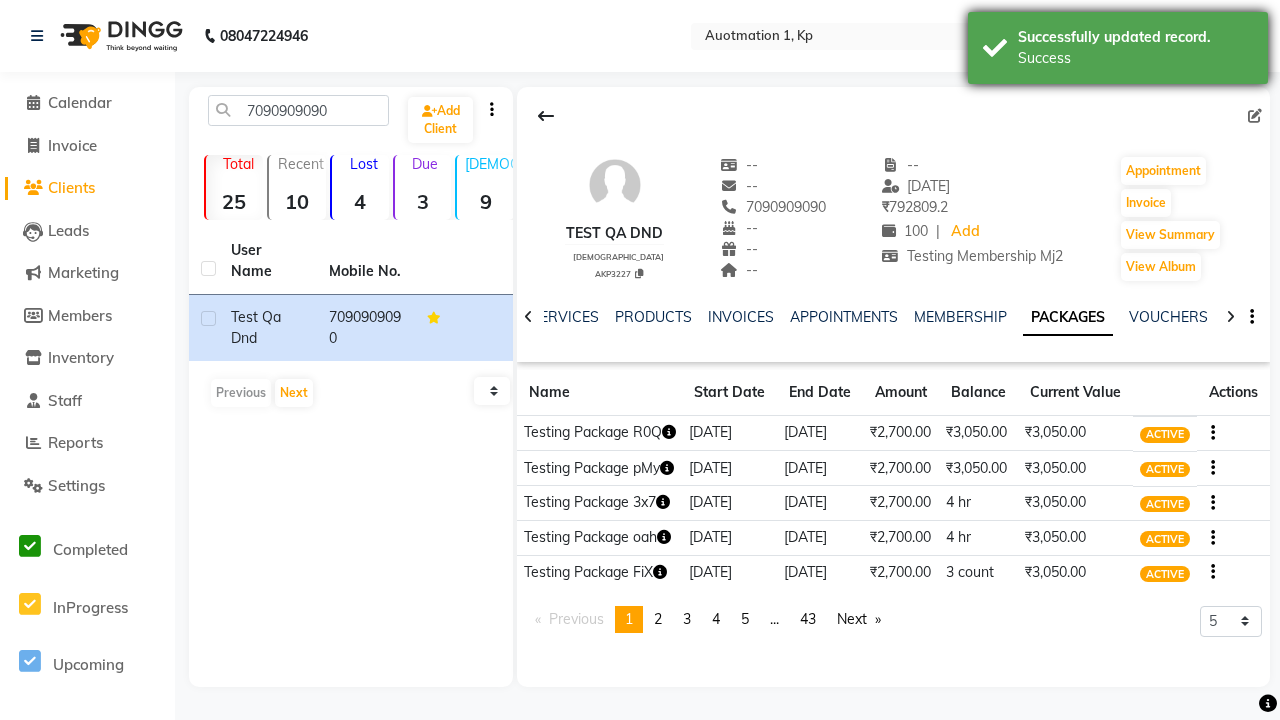 click on "Success" at bounding box center (1135, 58) 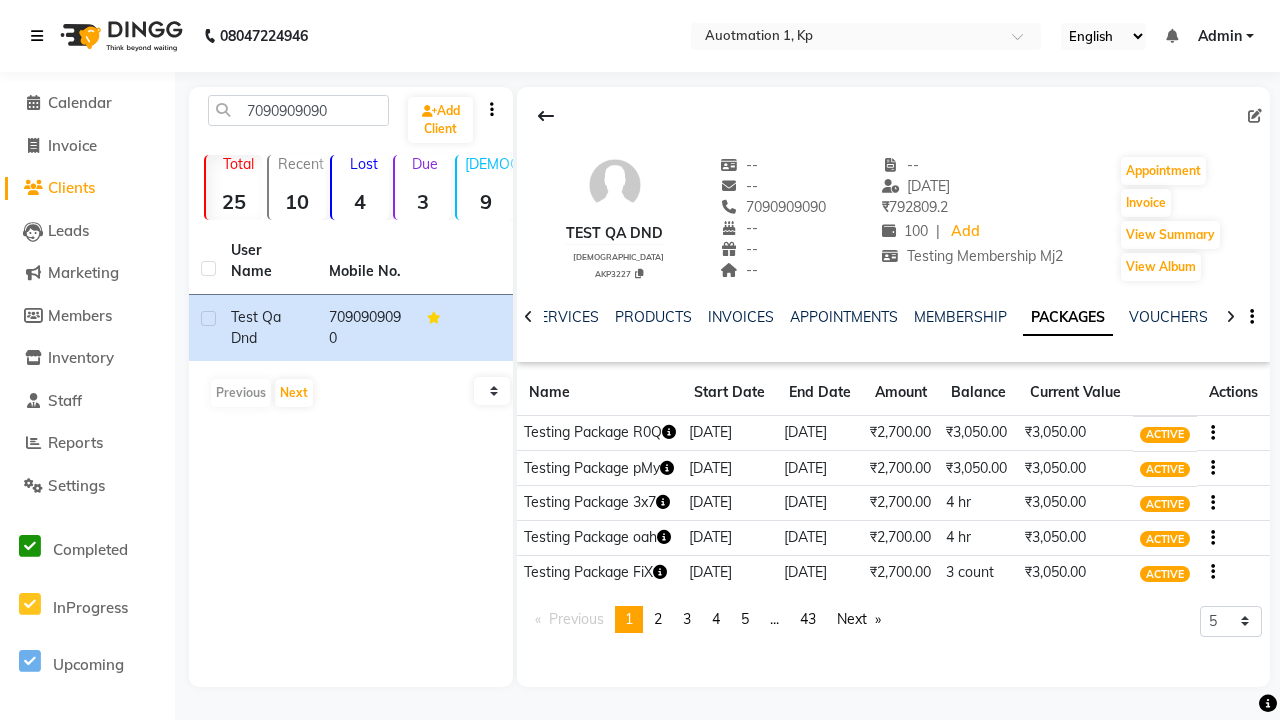click at bounding box center [37, 36] 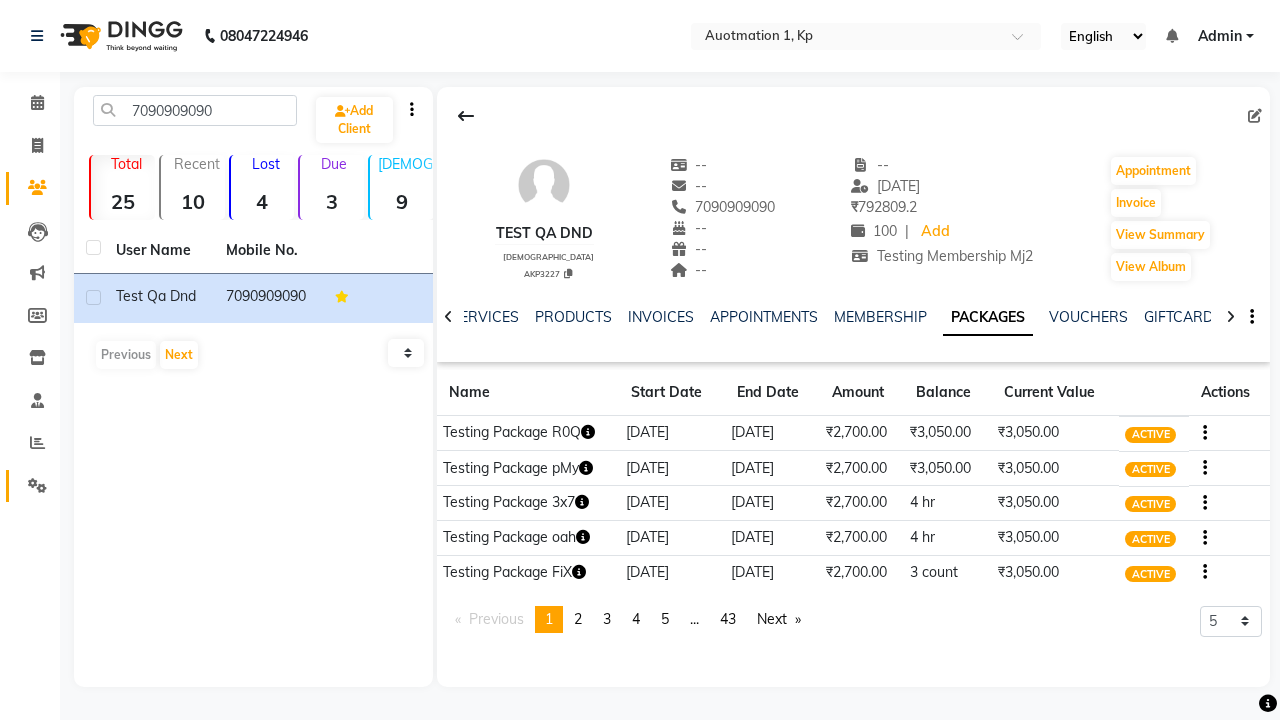click 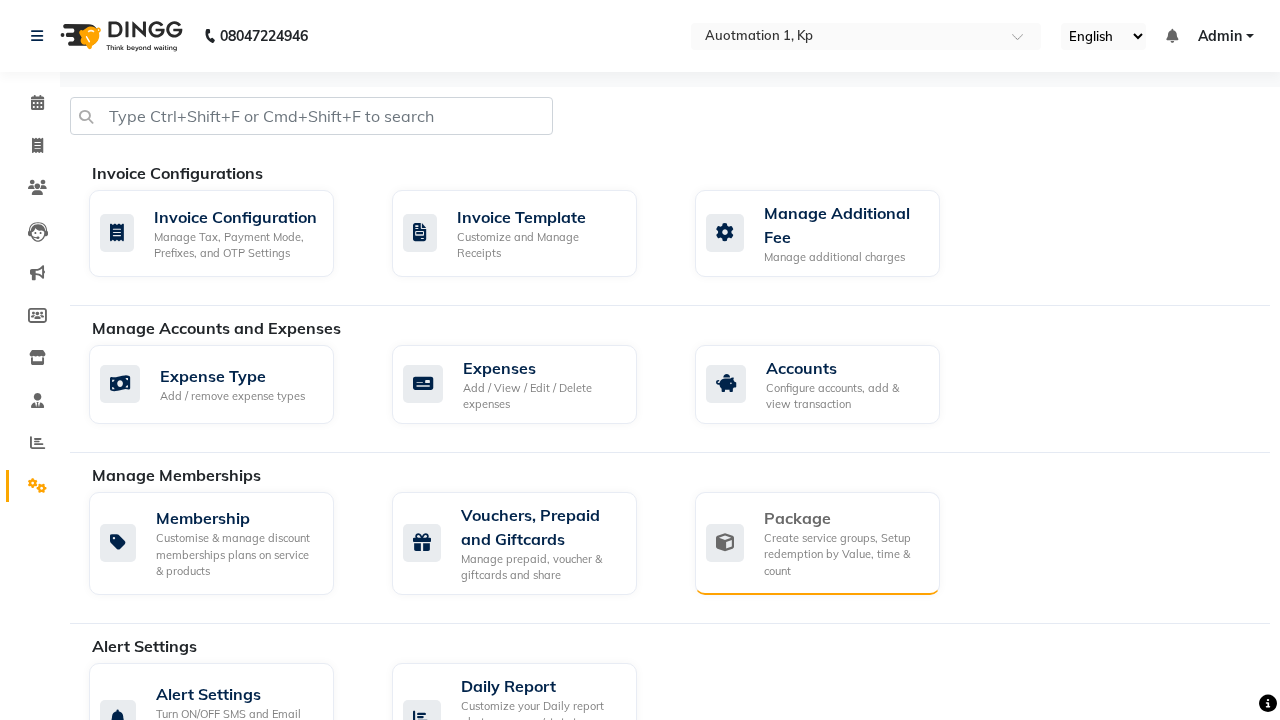 click on "Package" 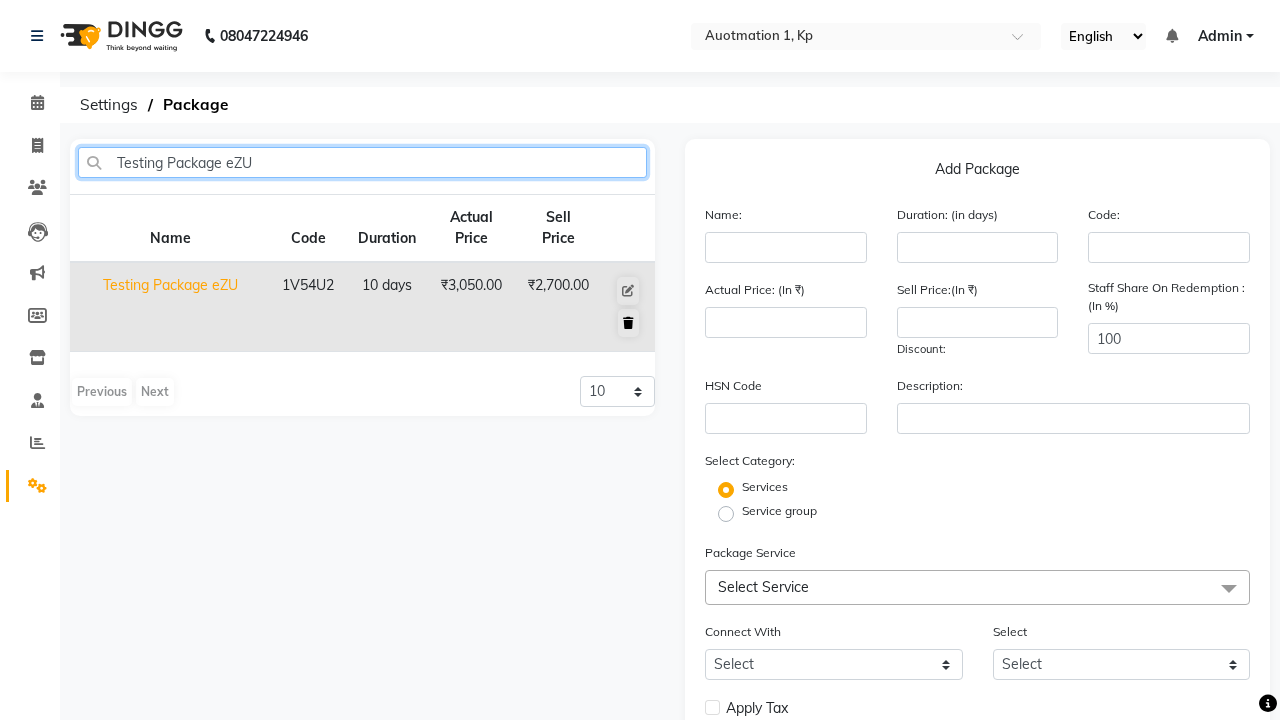 type on "Testing Package eZU" 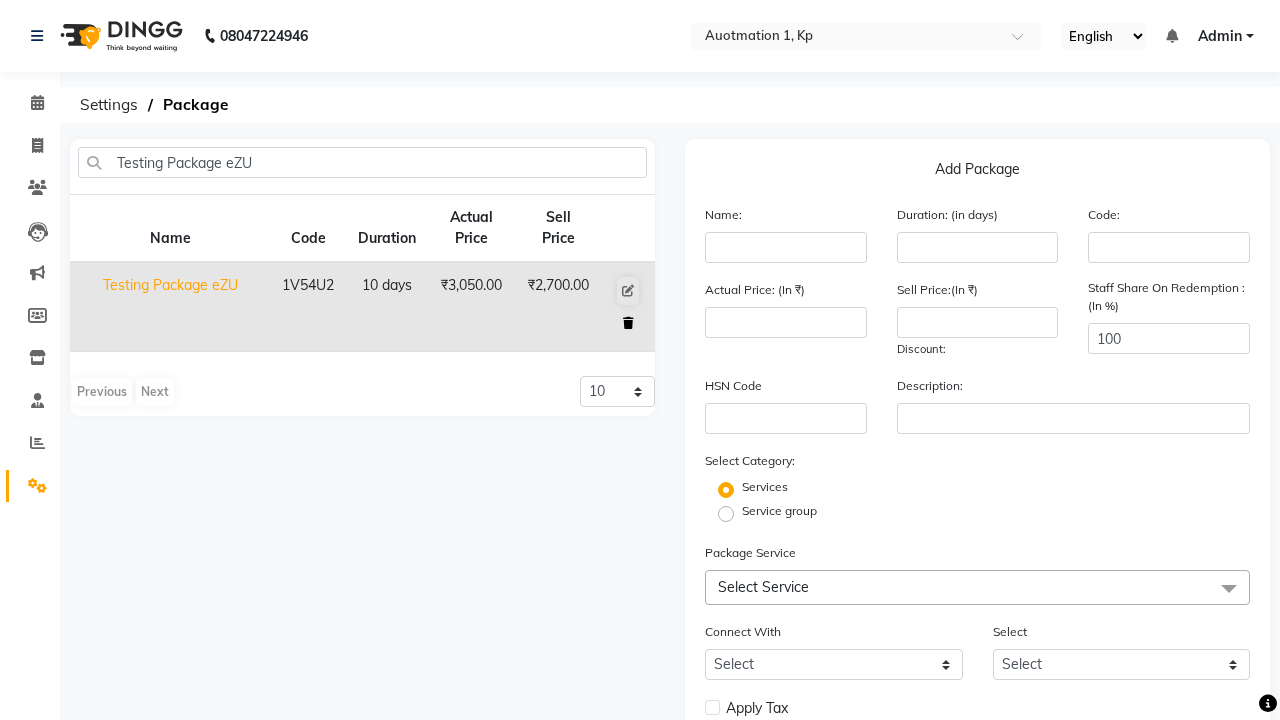 click 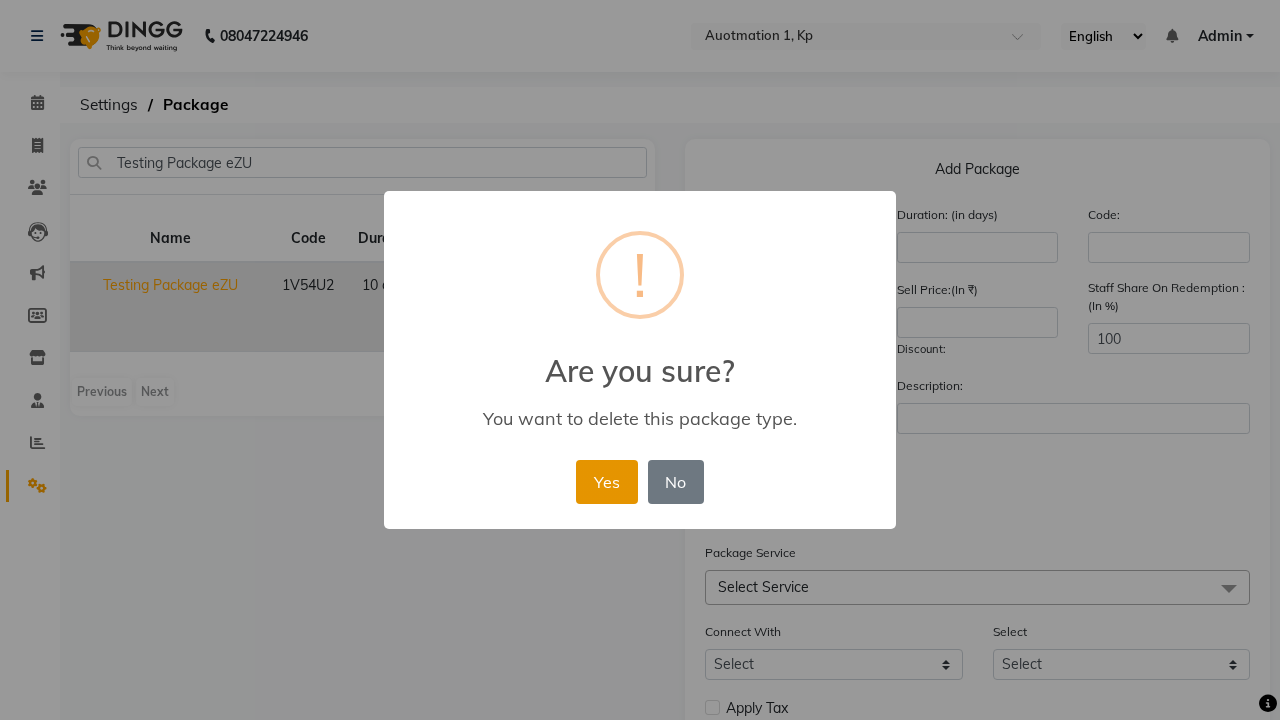 click on "Yes" at bounding box center (606, 482) 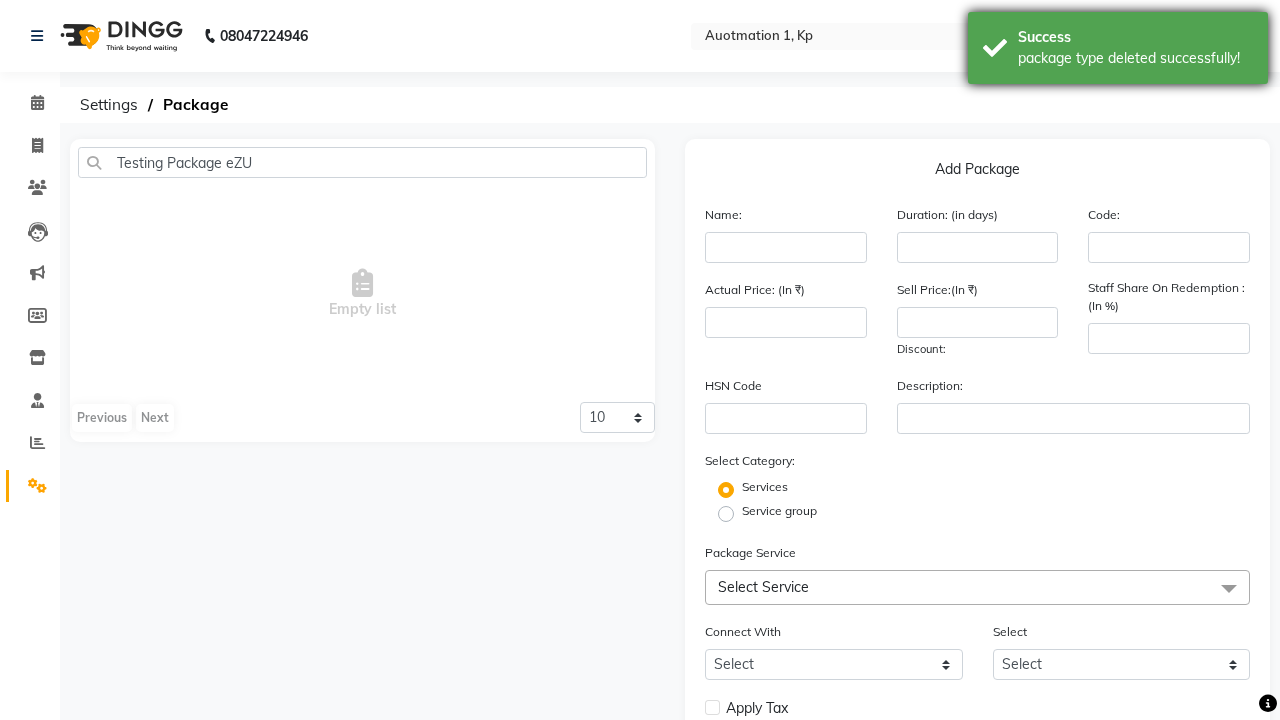 click on "package type deleted successfully!" at bounding box center (1135, 58) 